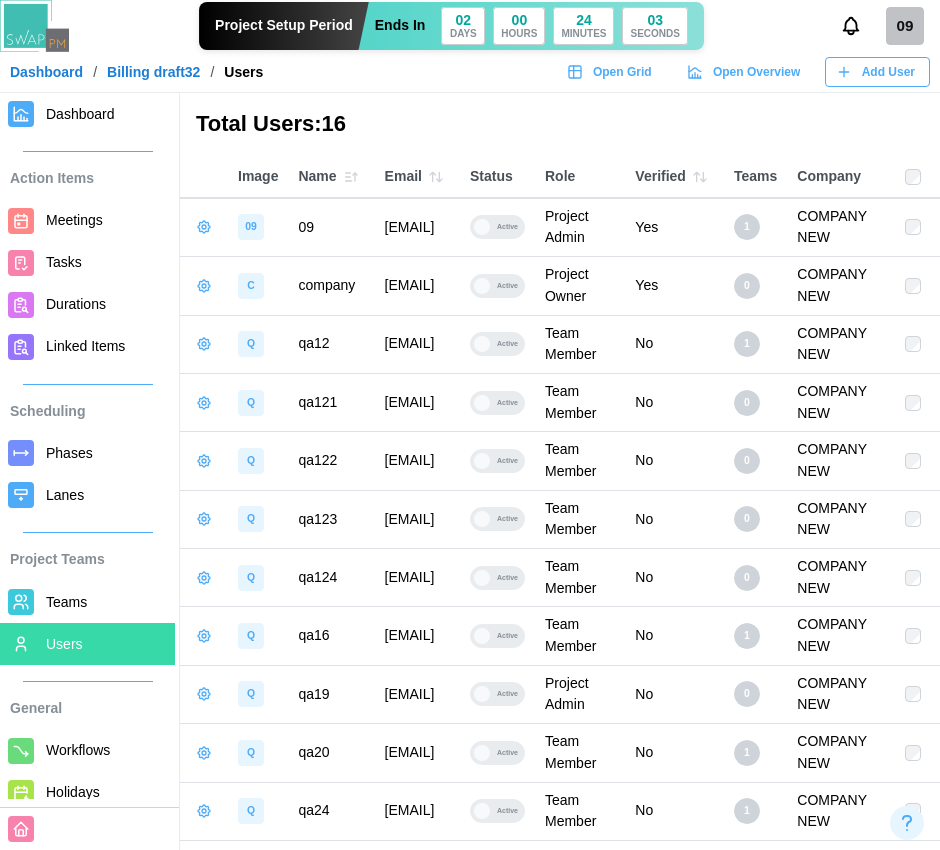 scroll, scrollTop: 0, scrollLeft: 0, axis: both 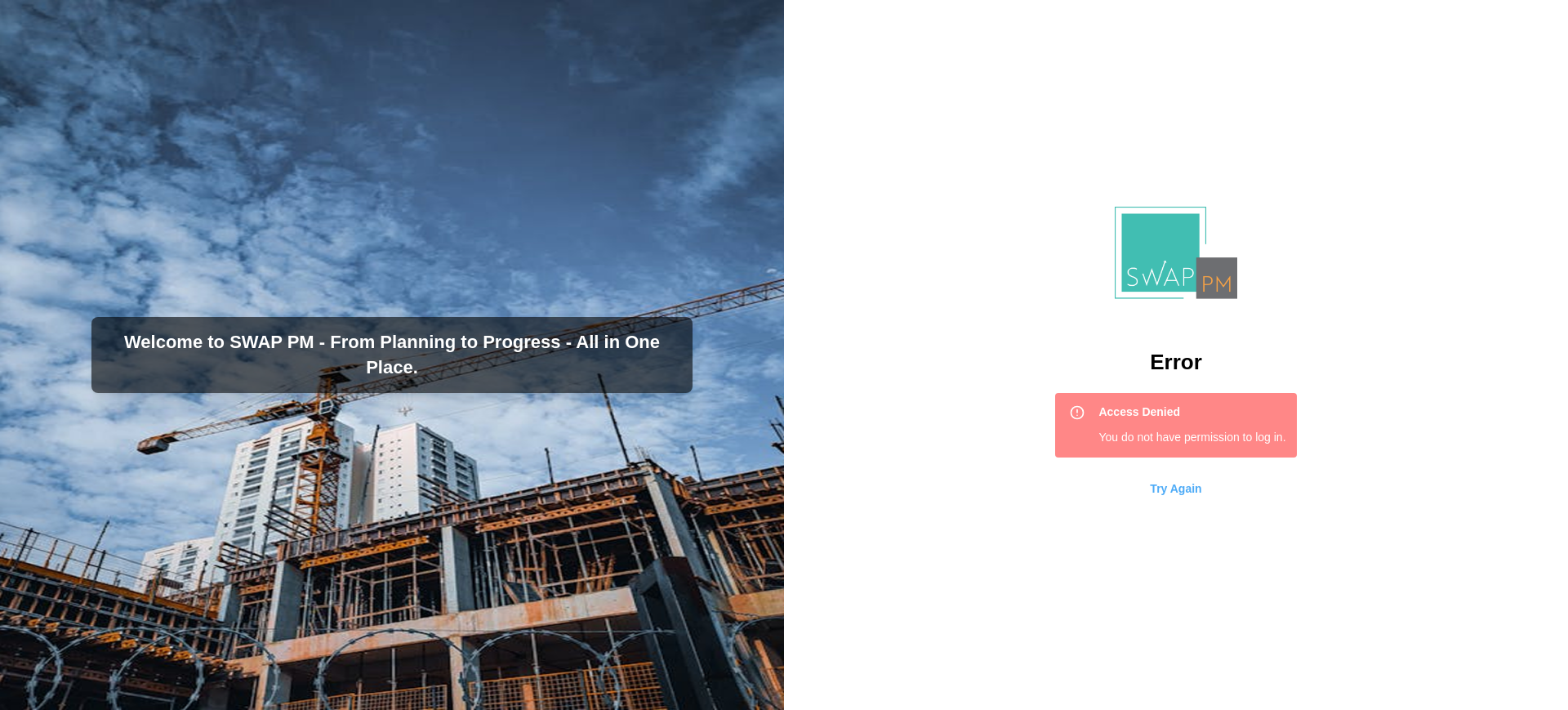 click on "Try Again" at bounding box center (1175, 489) 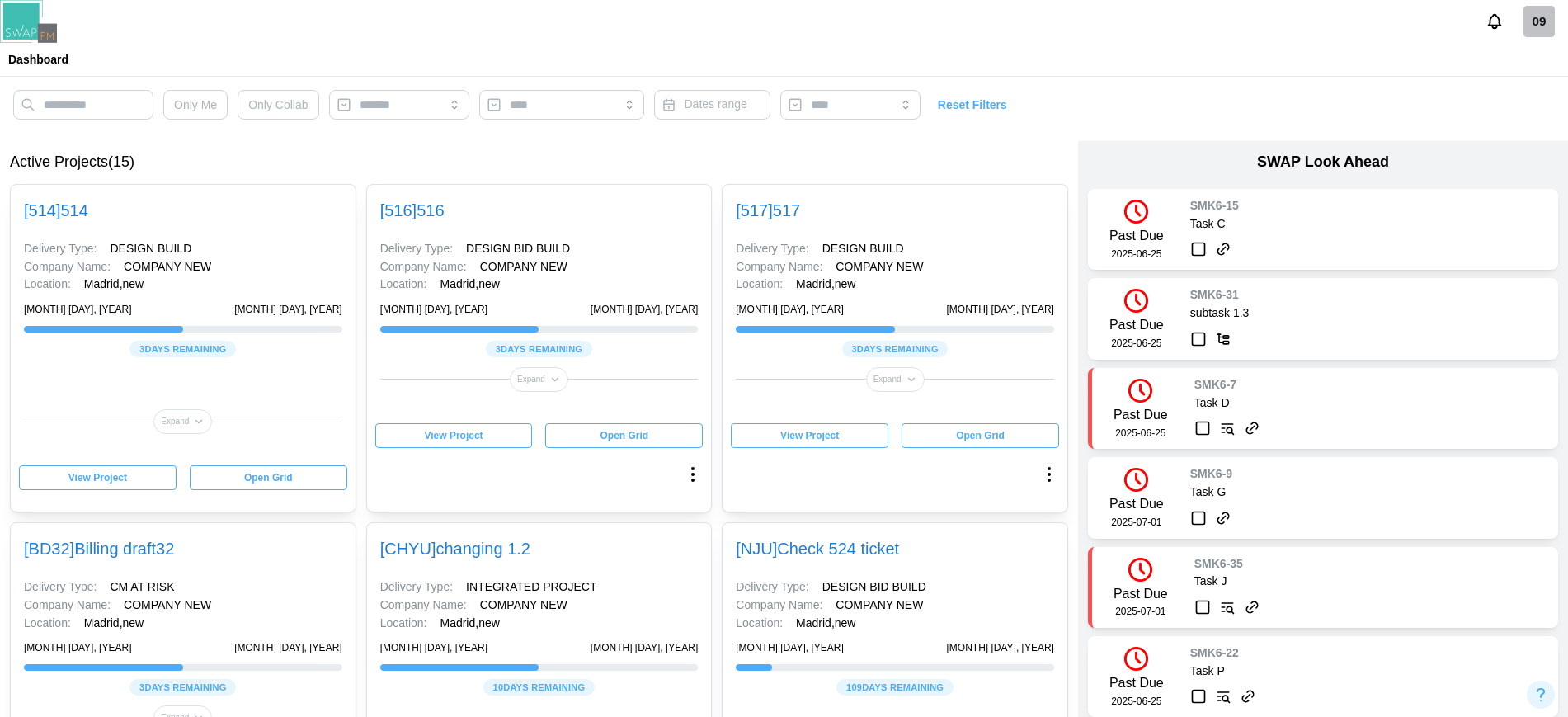 click on "09" at bounding box center (1539, 21) 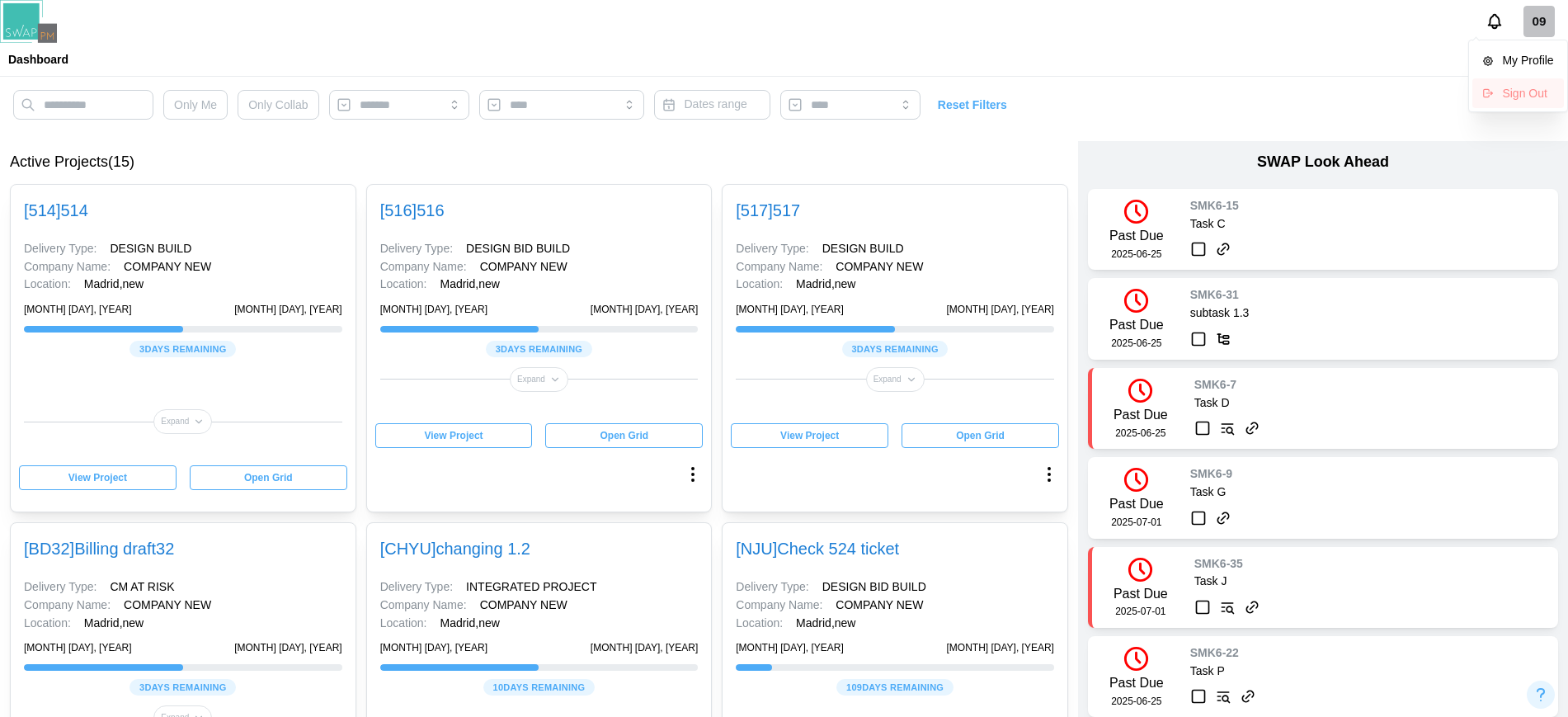 click on "Sign Out" at bounding box center (1518, 93) 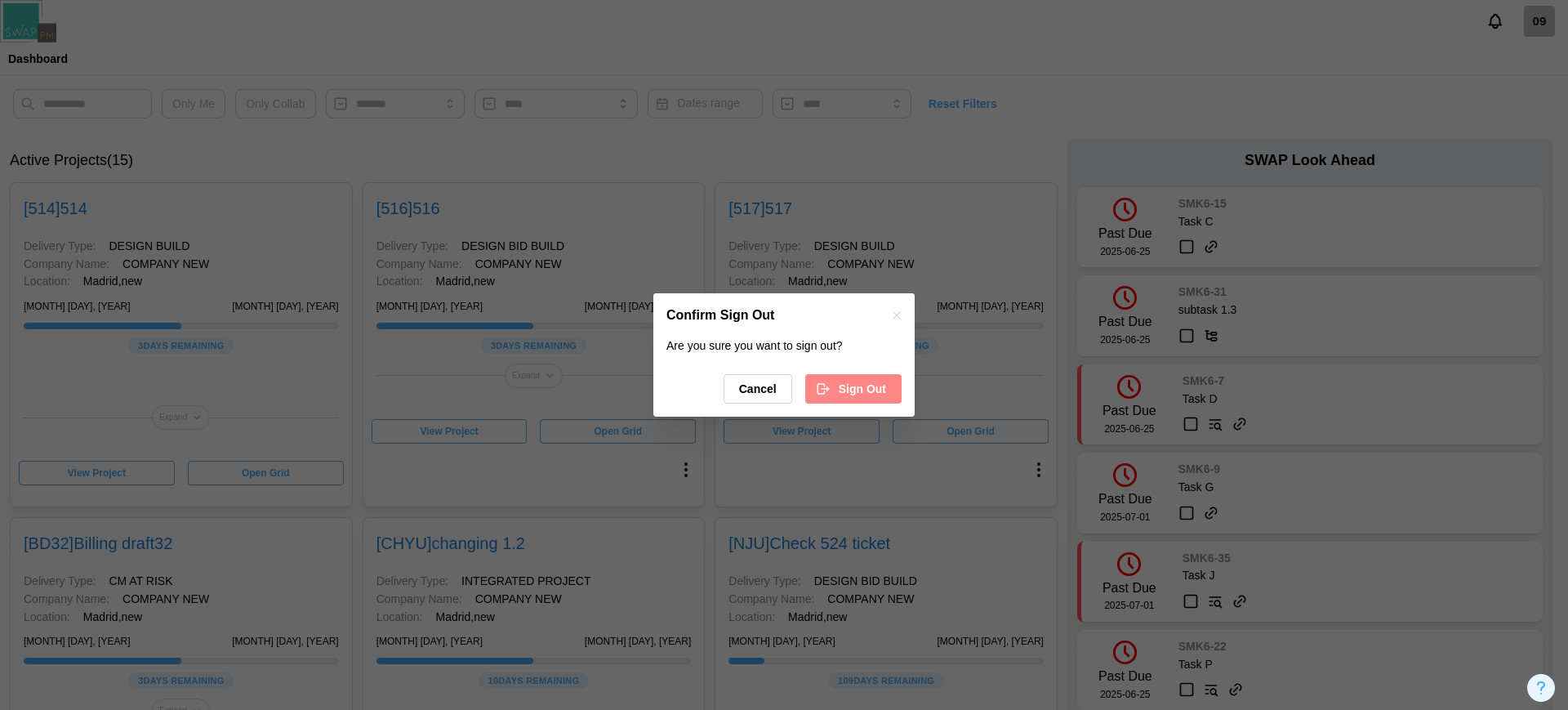 click on "Sign Out" at bounding box center (862, 389) 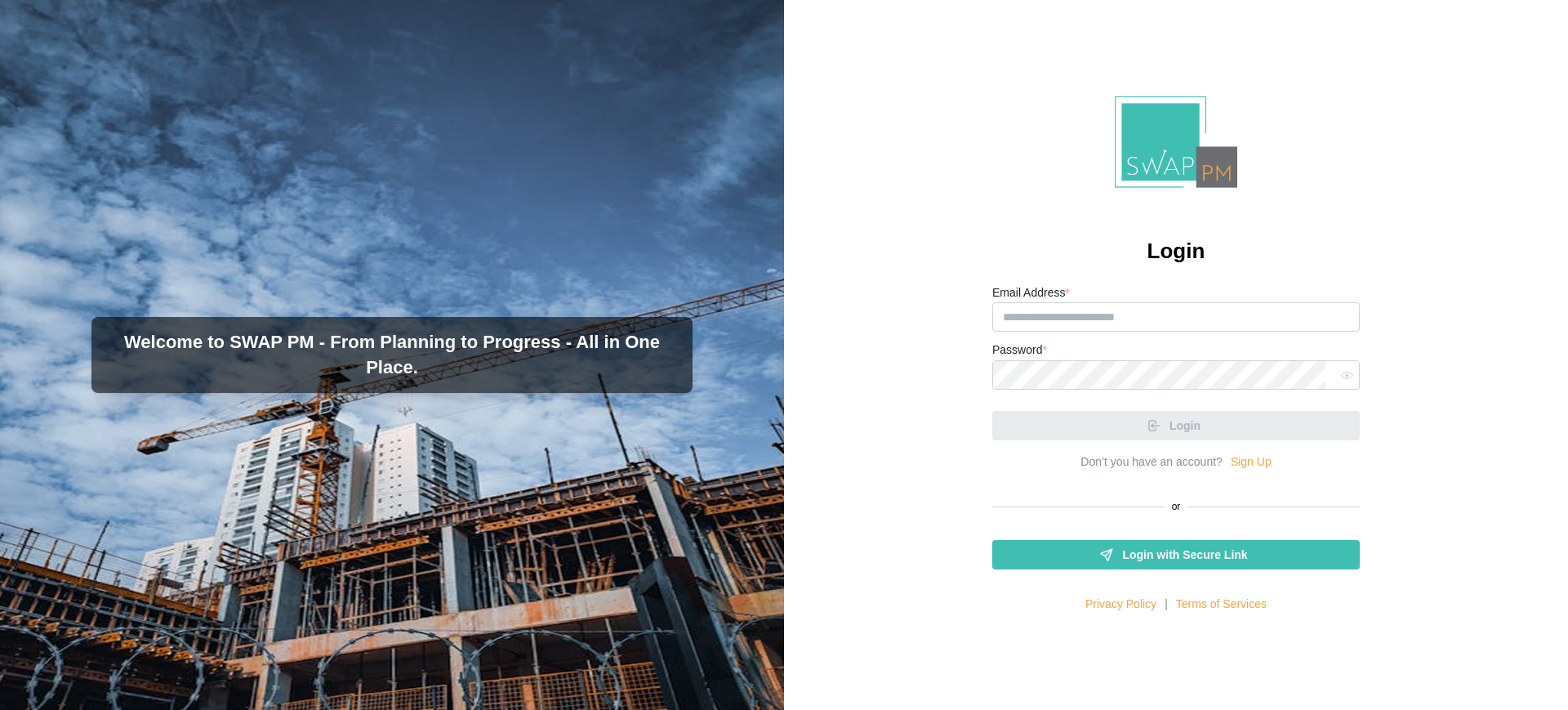 scroll, scrollTop: 0, scrollLeft: 0, axis: both 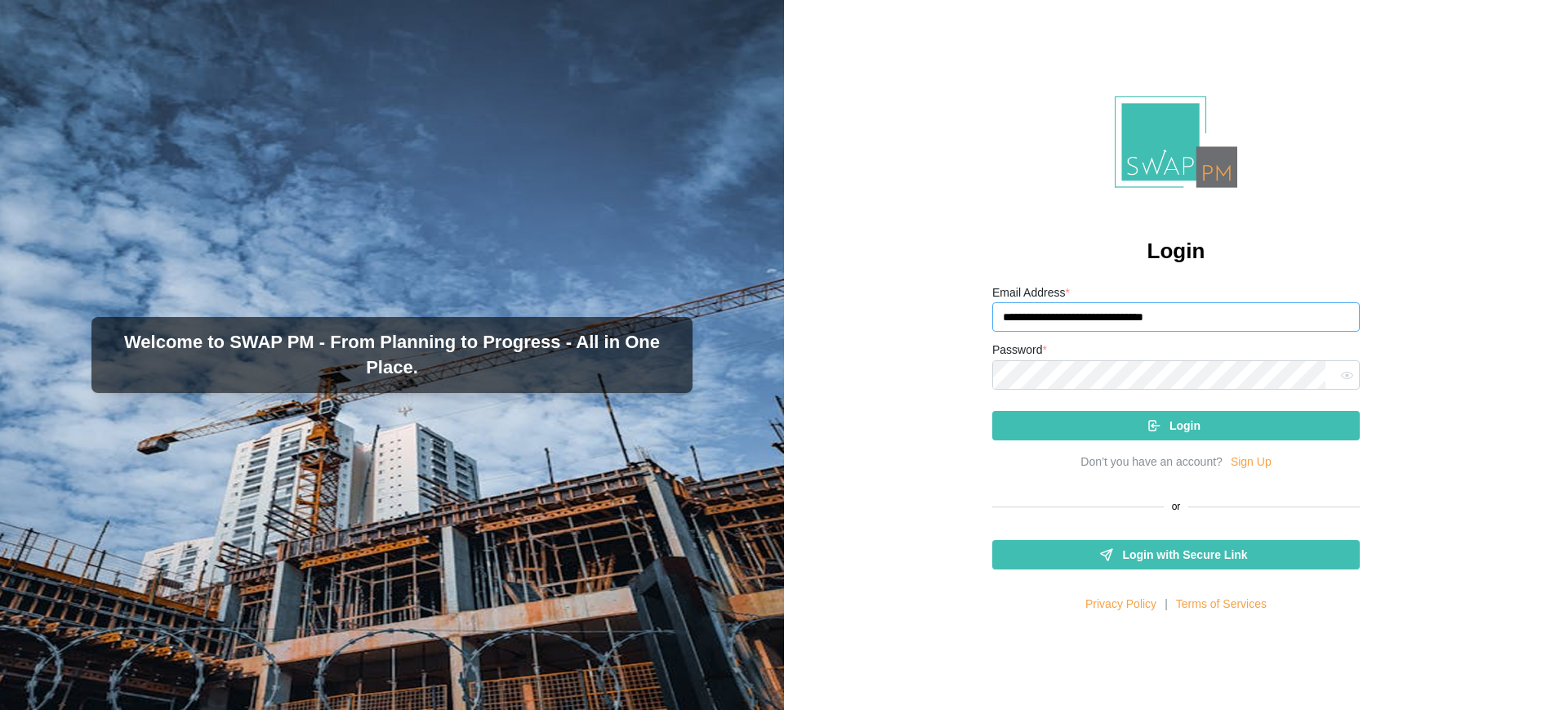 drag, startPoint x: 1094, startPoint y: 317, endPoint x: 938, endPoint y: 317, distance: 156 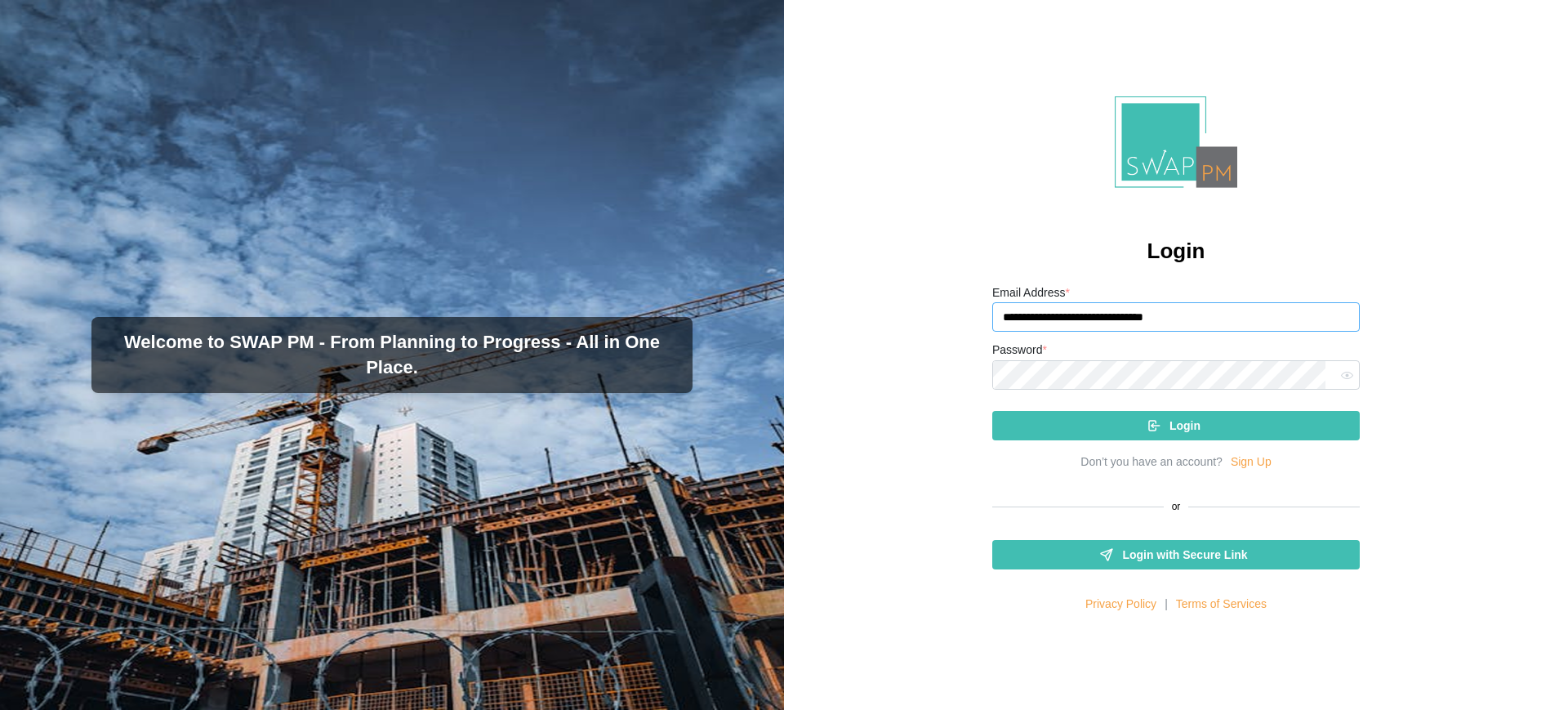 paste 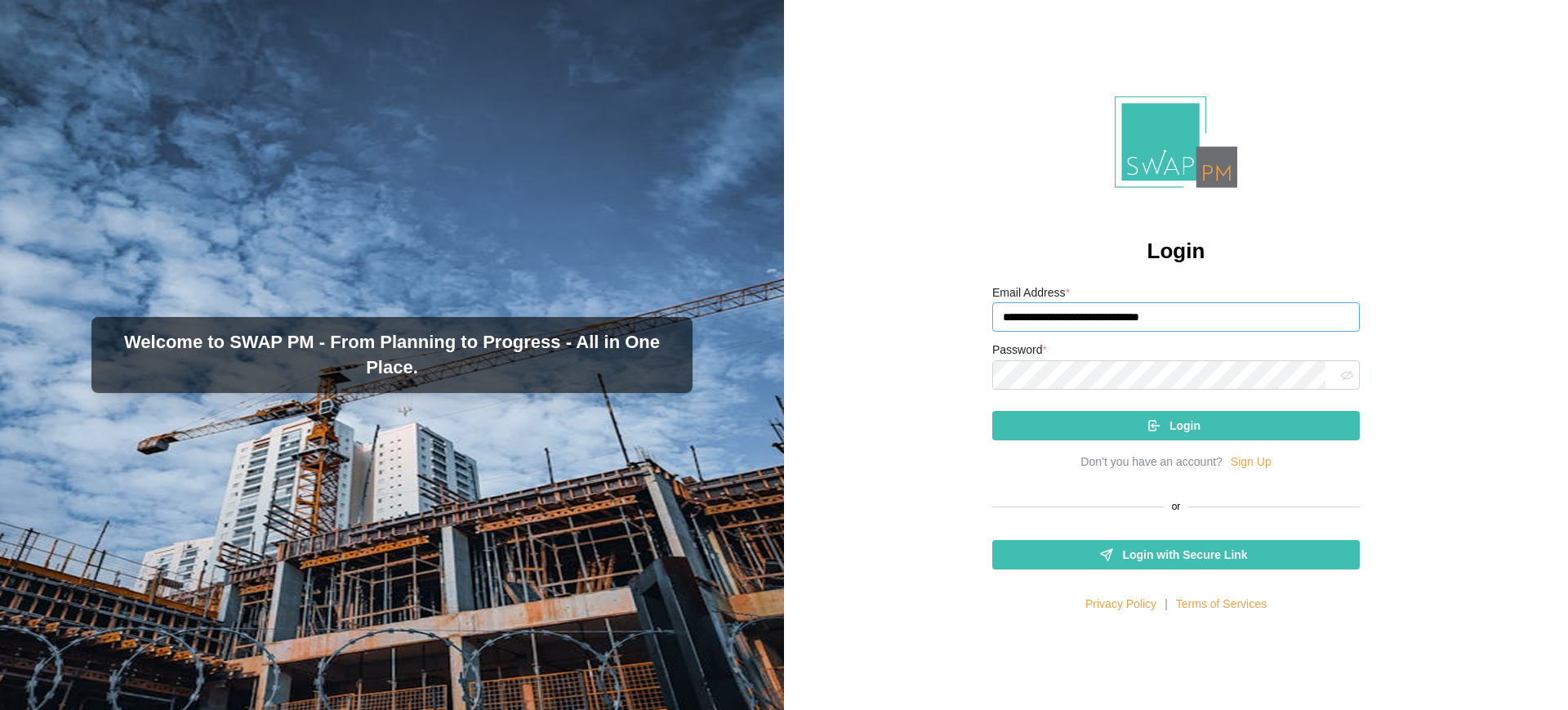 click at bounding box center [1347, 375] 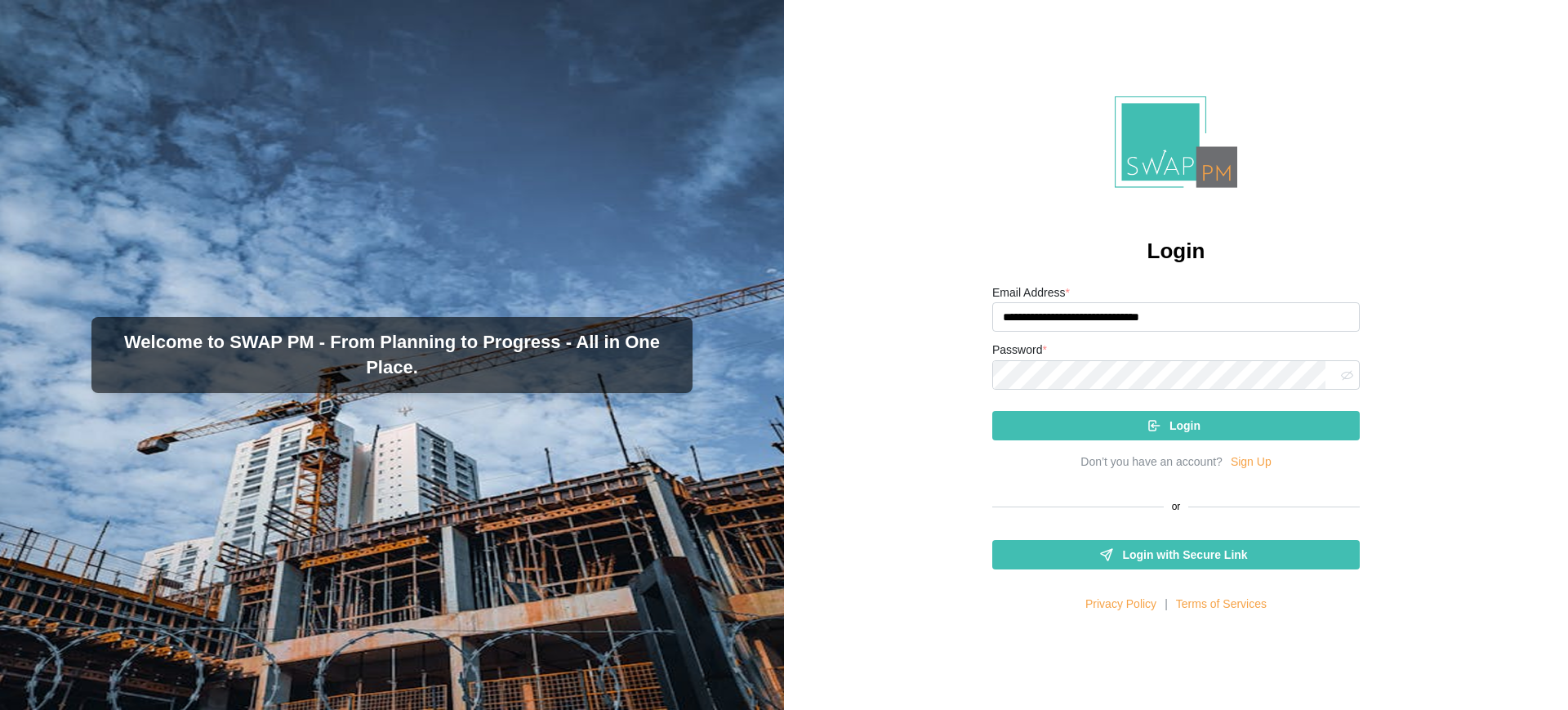 click on "Login" at bounding box center [1174, 426] 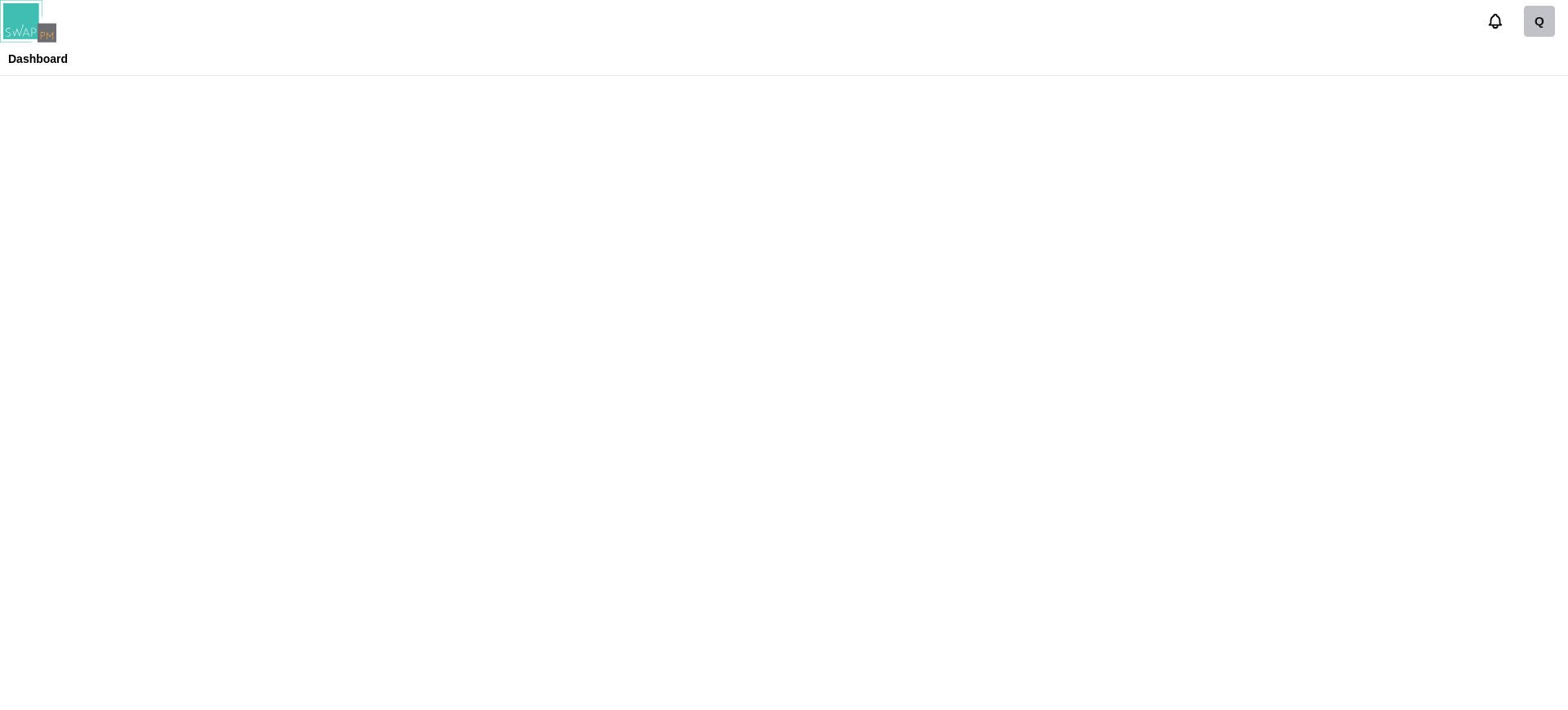 scroll, scrollTop: 0, scrollLeft: 0, axis: both 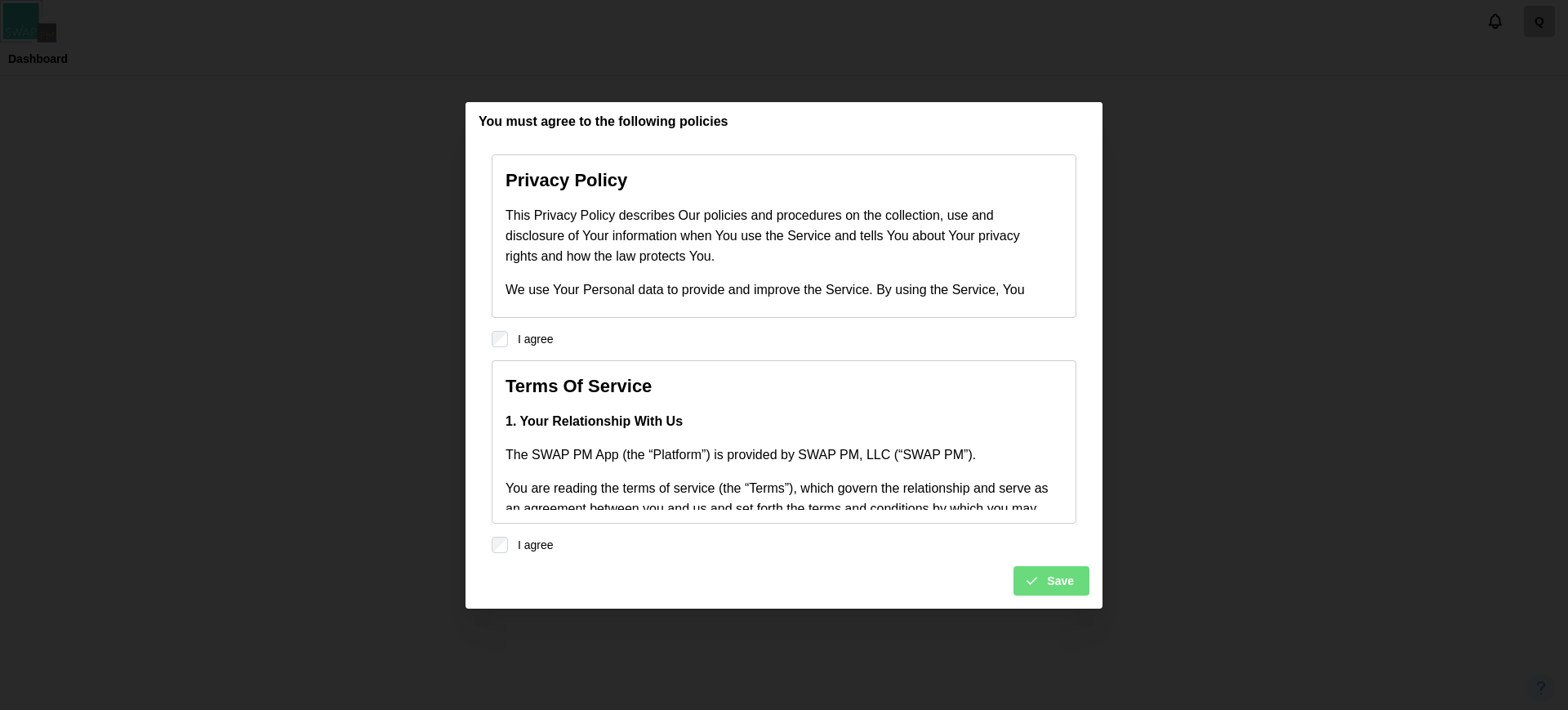 click at bounding box center [1031, 581] 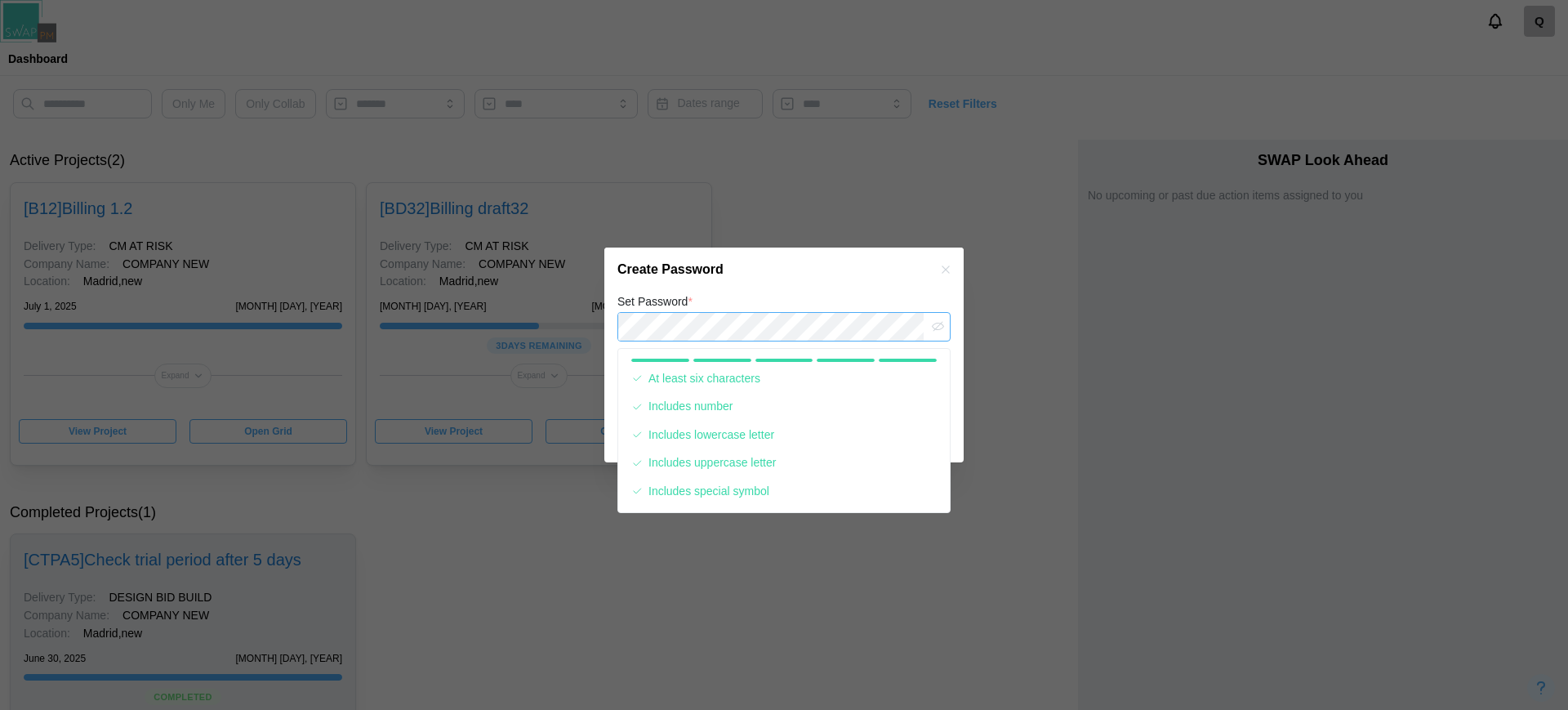 click at bounding box center (938, 326) 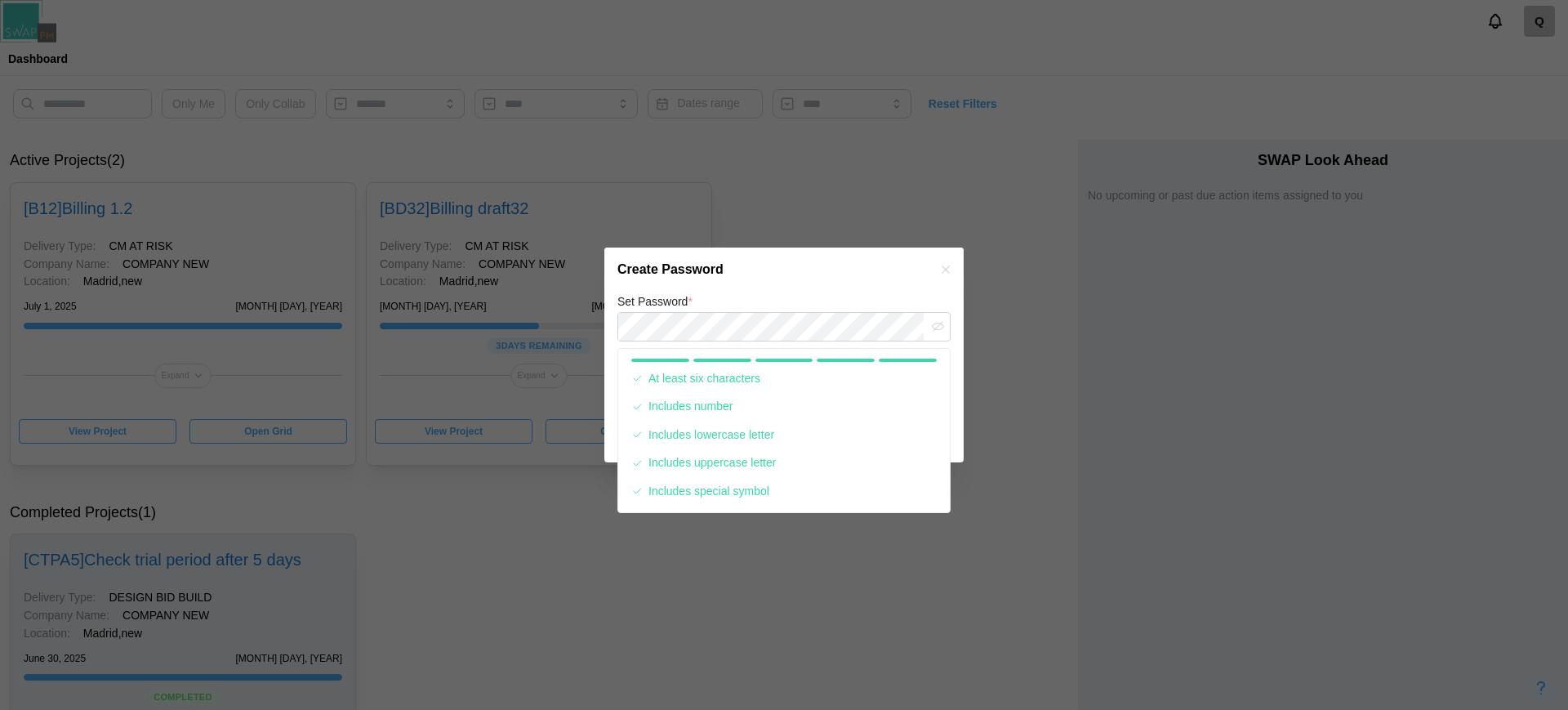 click on "Create Password" at bounding box center [784, 270] 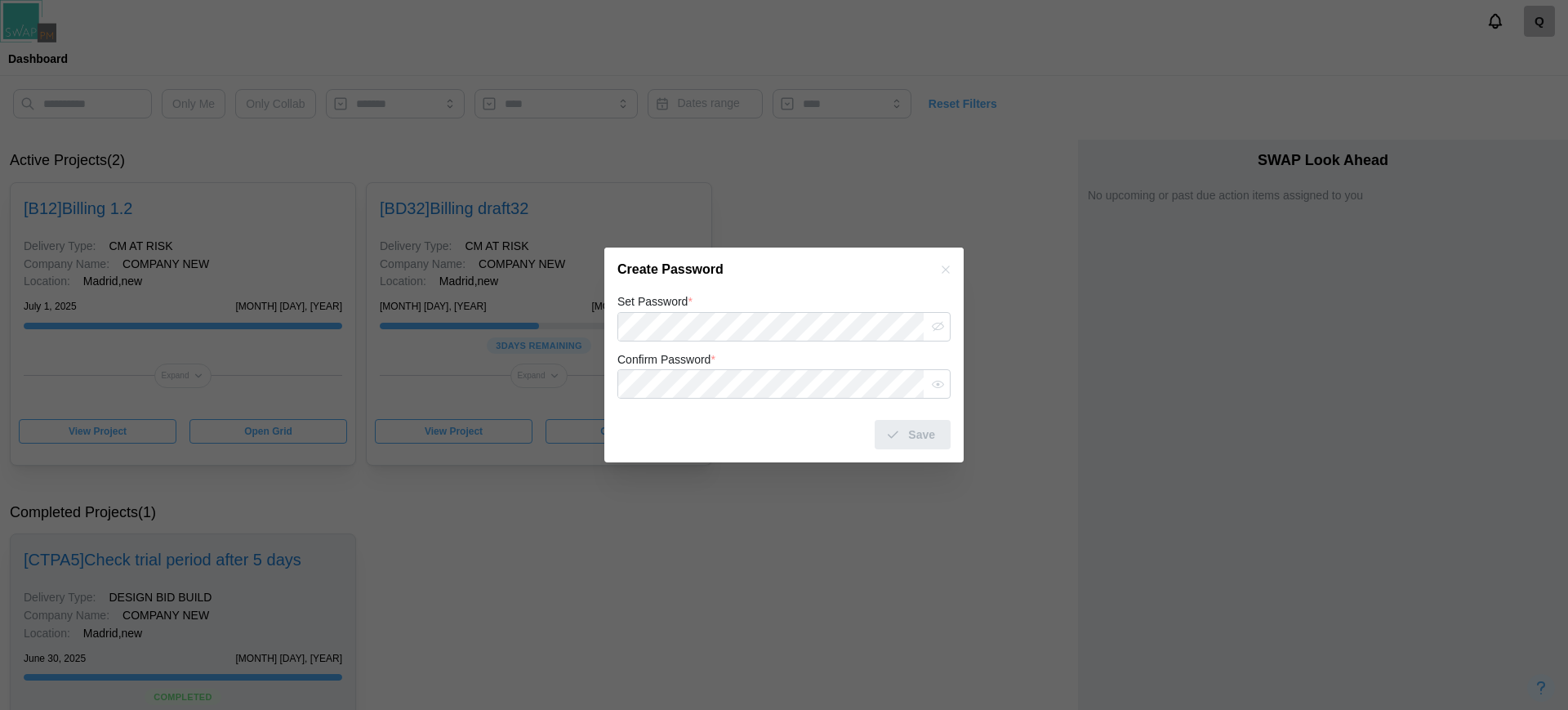 click on "Save" at bounding box center (784, 428) 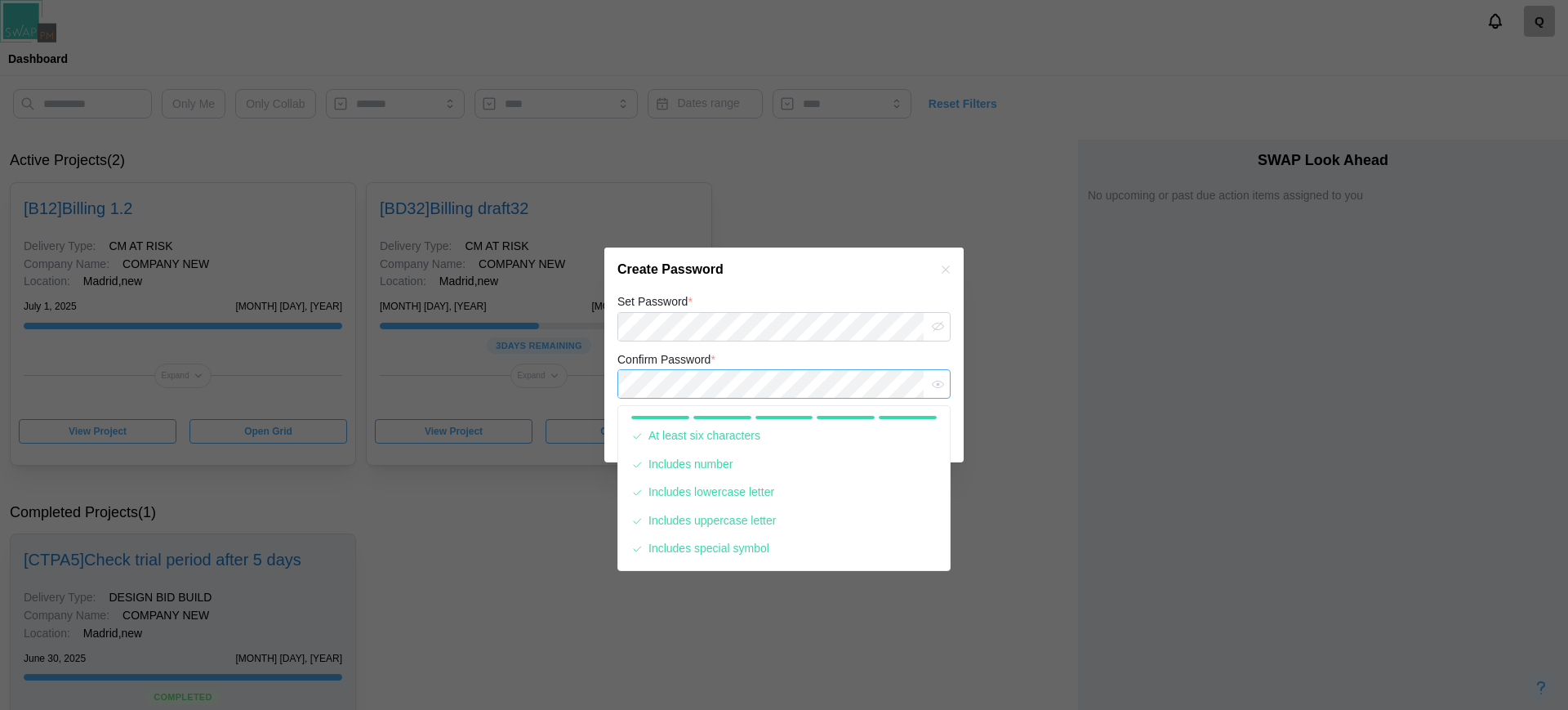 click on "Save" at bounding box center [912, 435] 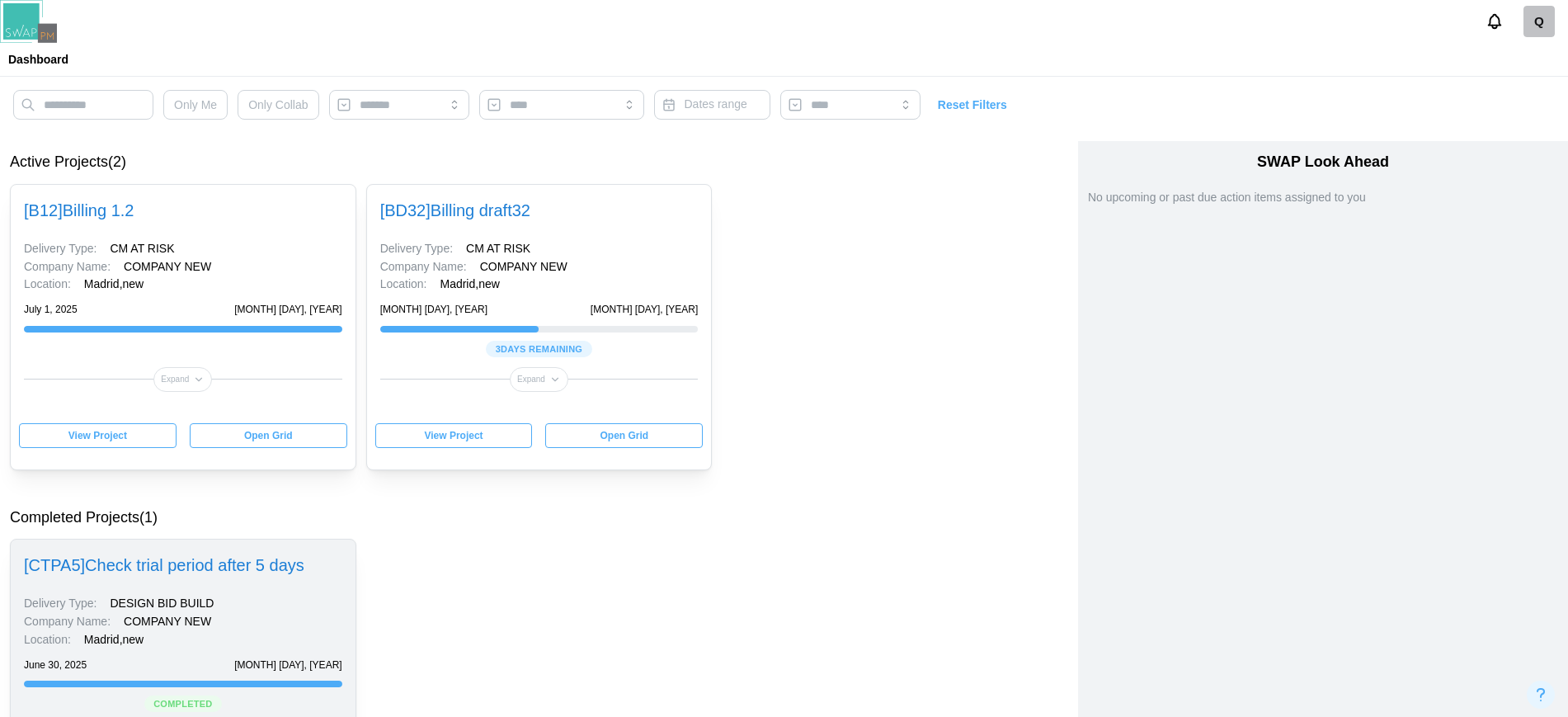 click on "Q" at bounding box center (1539, 21) 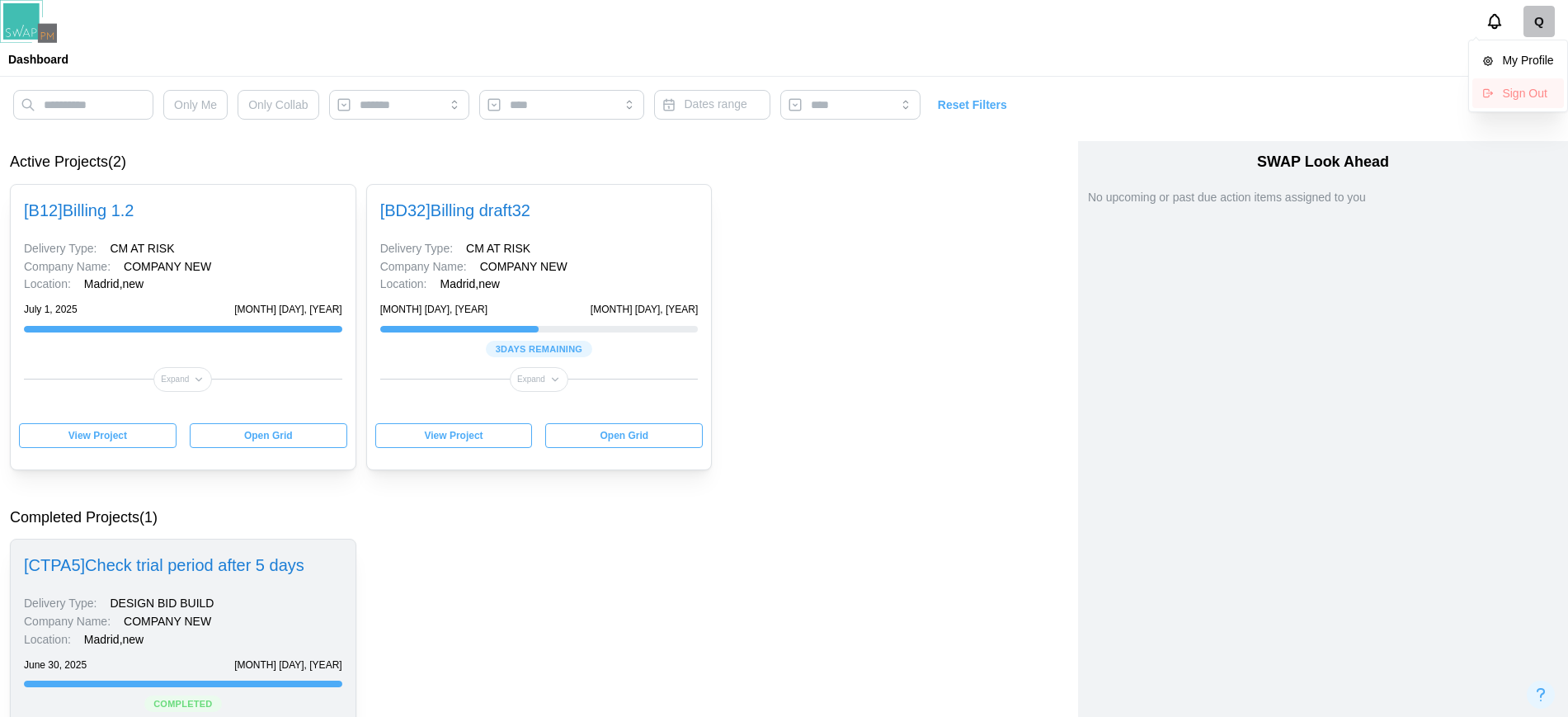 click on "Sign Out" at bounding box center [1528, 93] 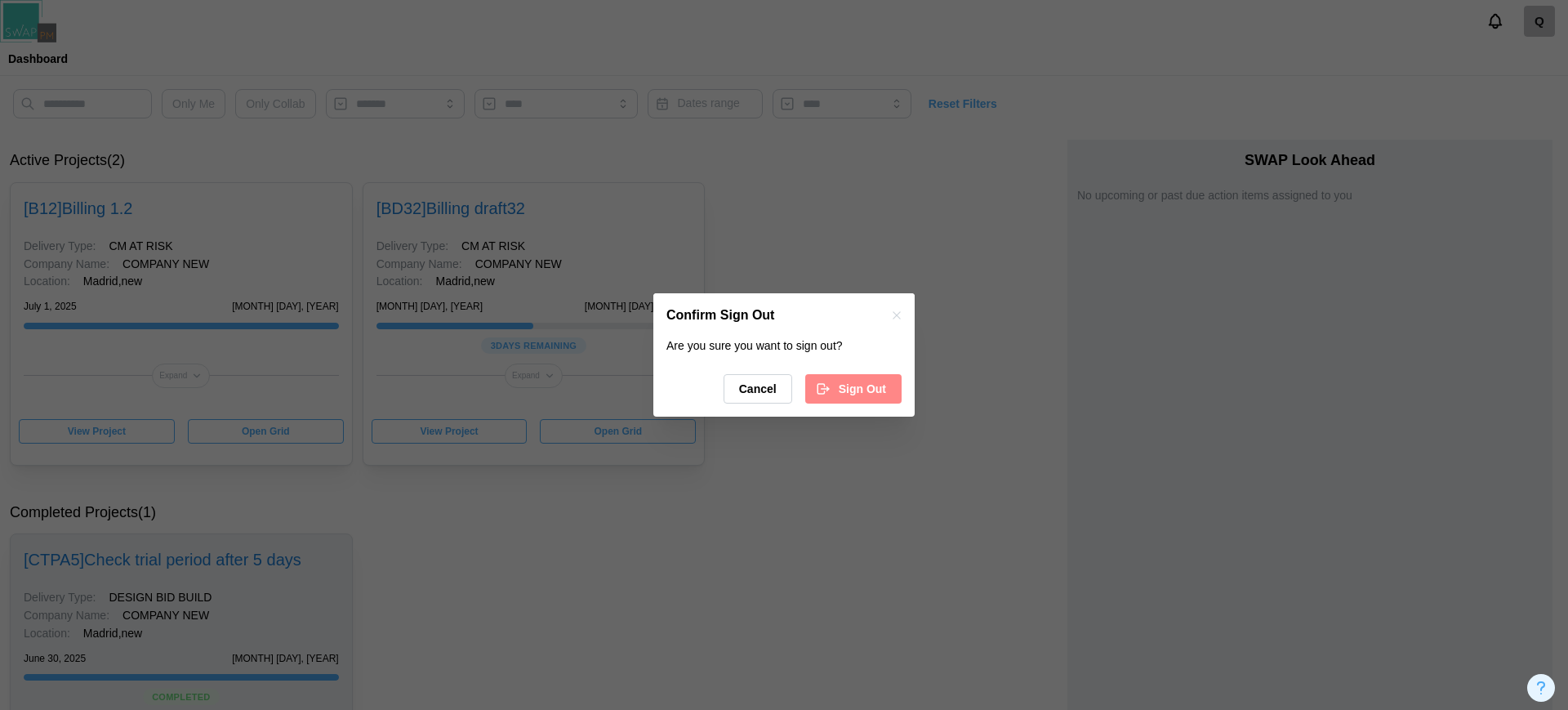 click at bounding box center (821, 389) 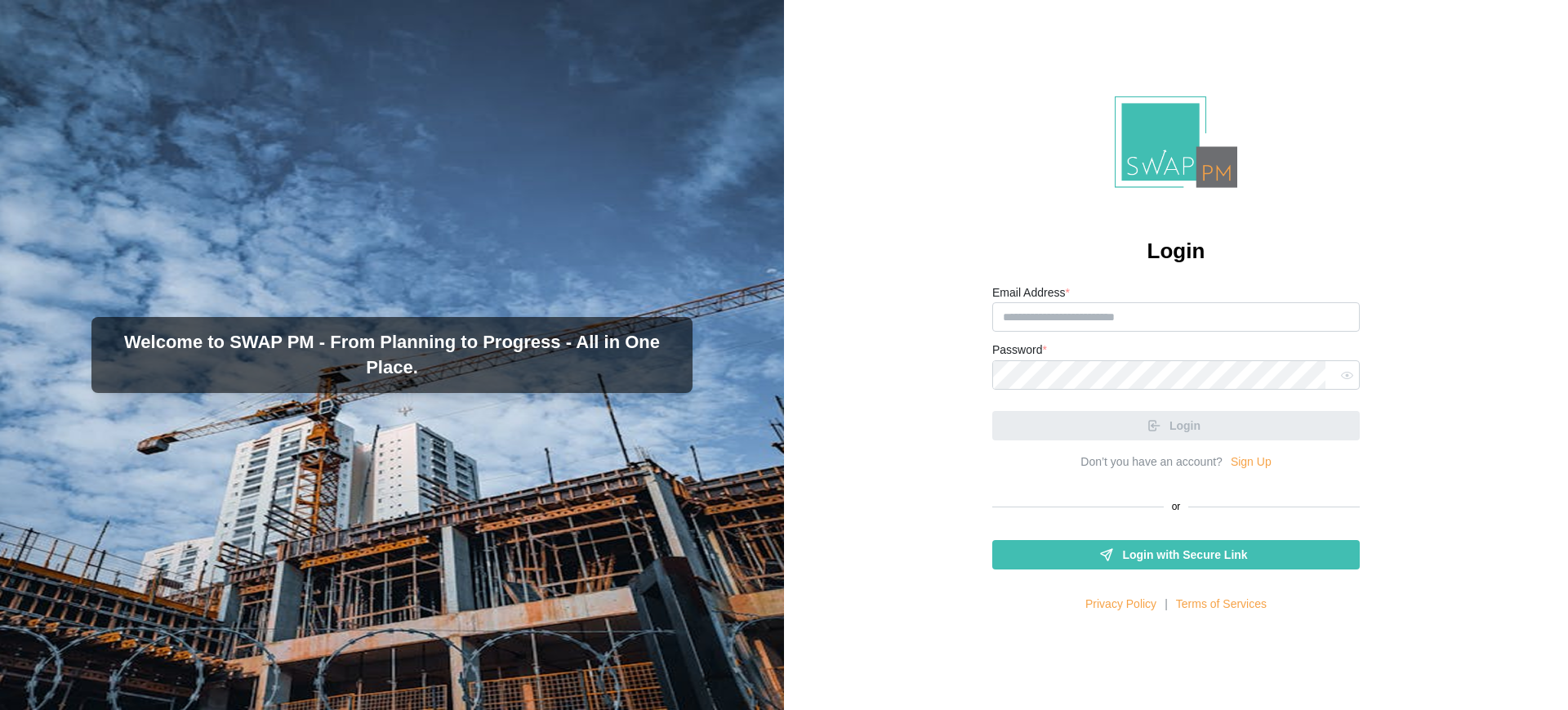 scroll, scrollTop: 0, scrollLeft: 0, axis: both 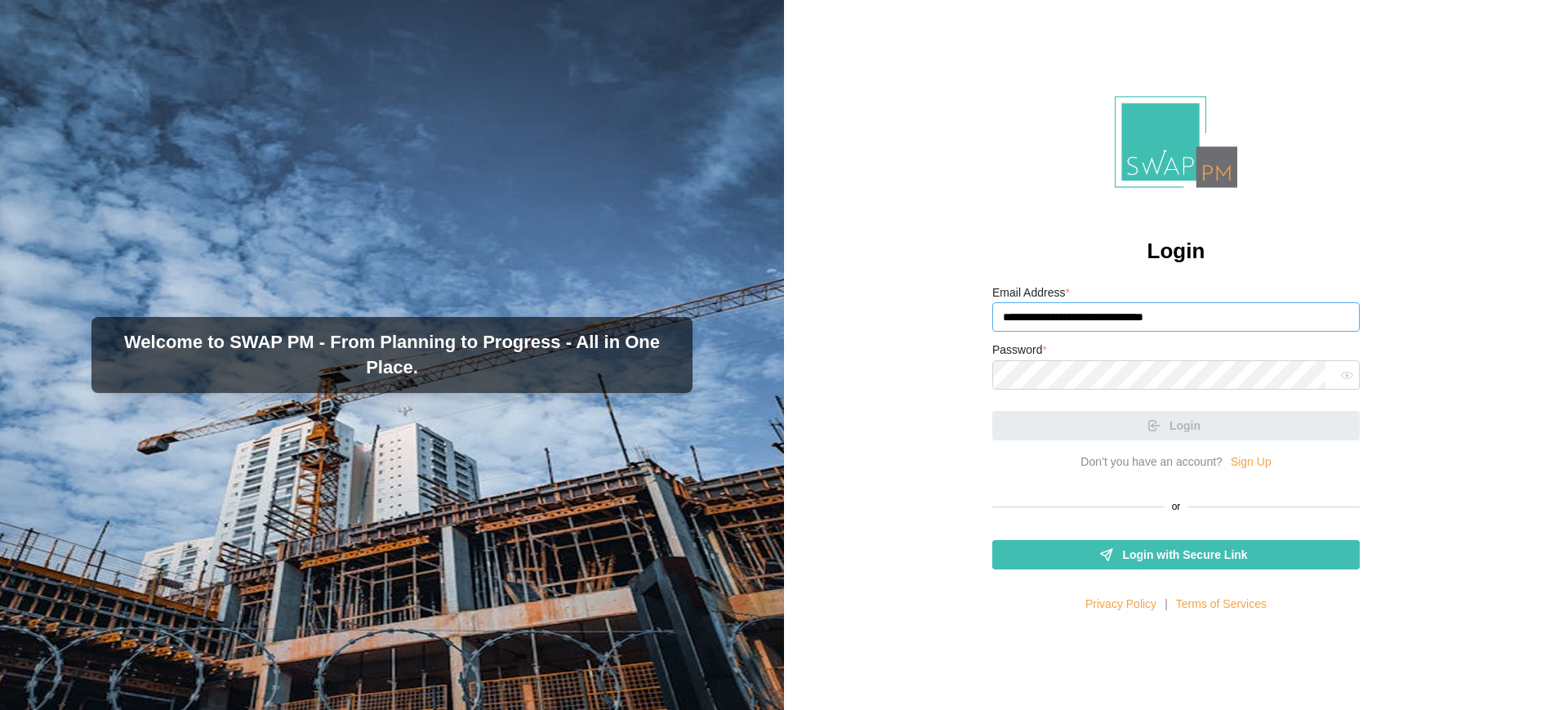 click on "**********" at bounding box center (1176, 317) 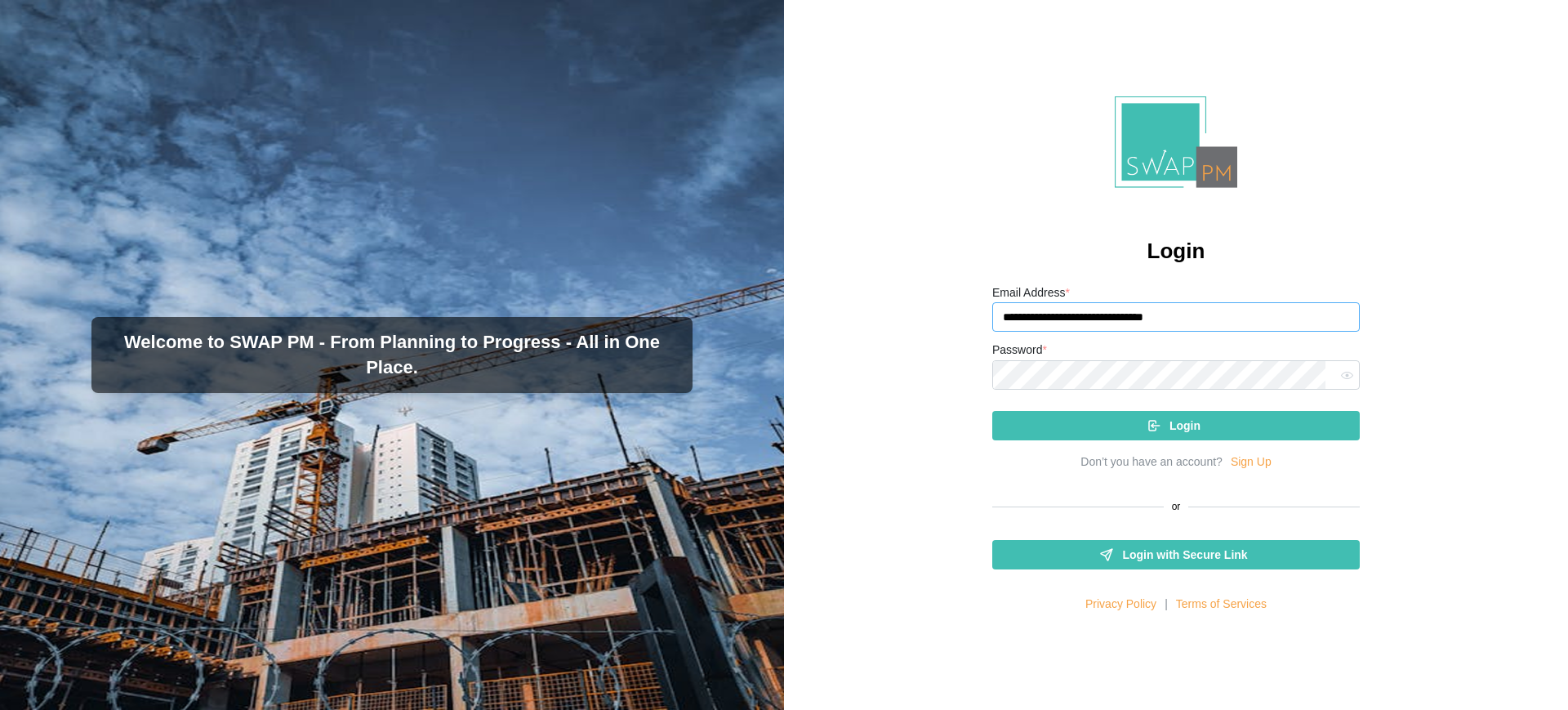 drag, startPoint x: 1233, startPoint y: 310, endPoint x: 947, endPoint y: 320, distance: 286.17477 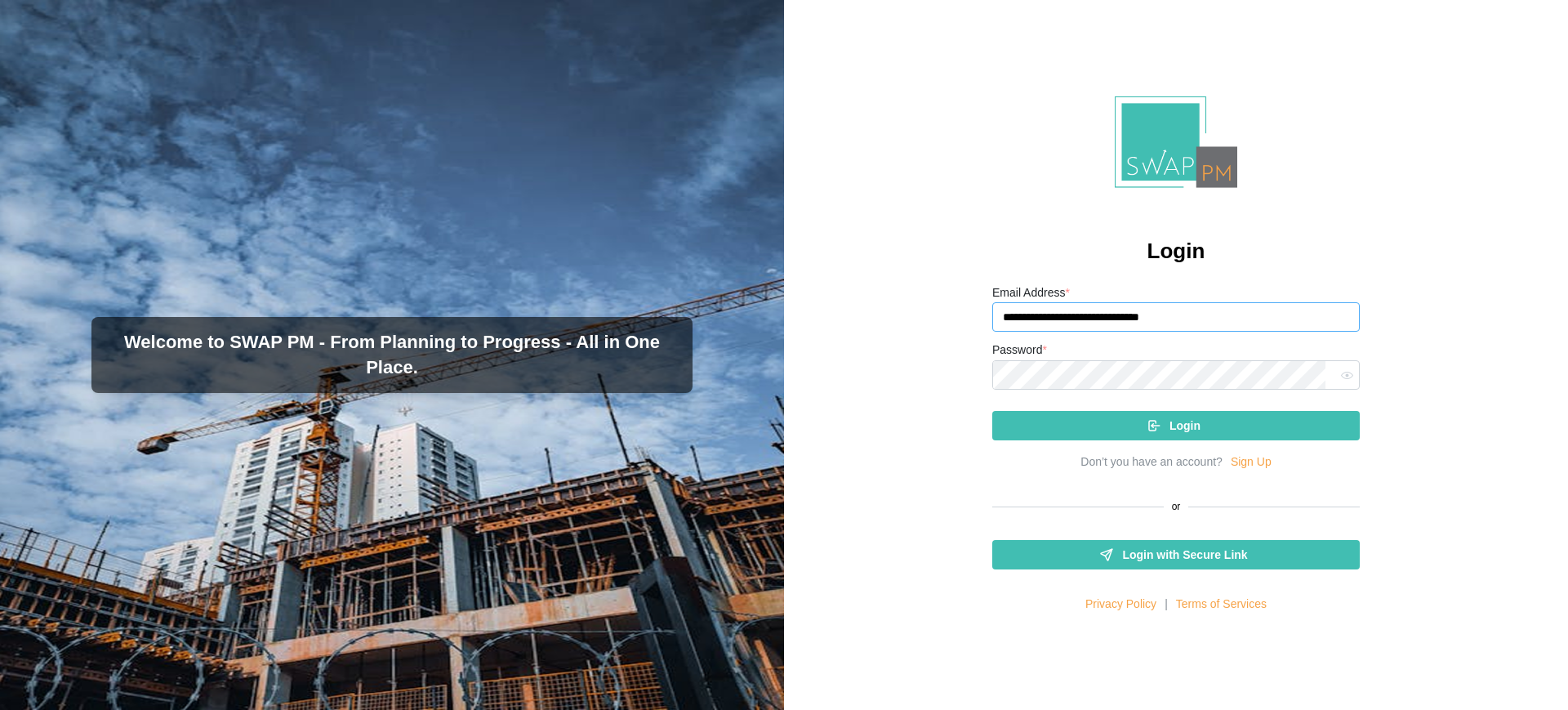 click on "**********" at bounding box center [1176, 317] 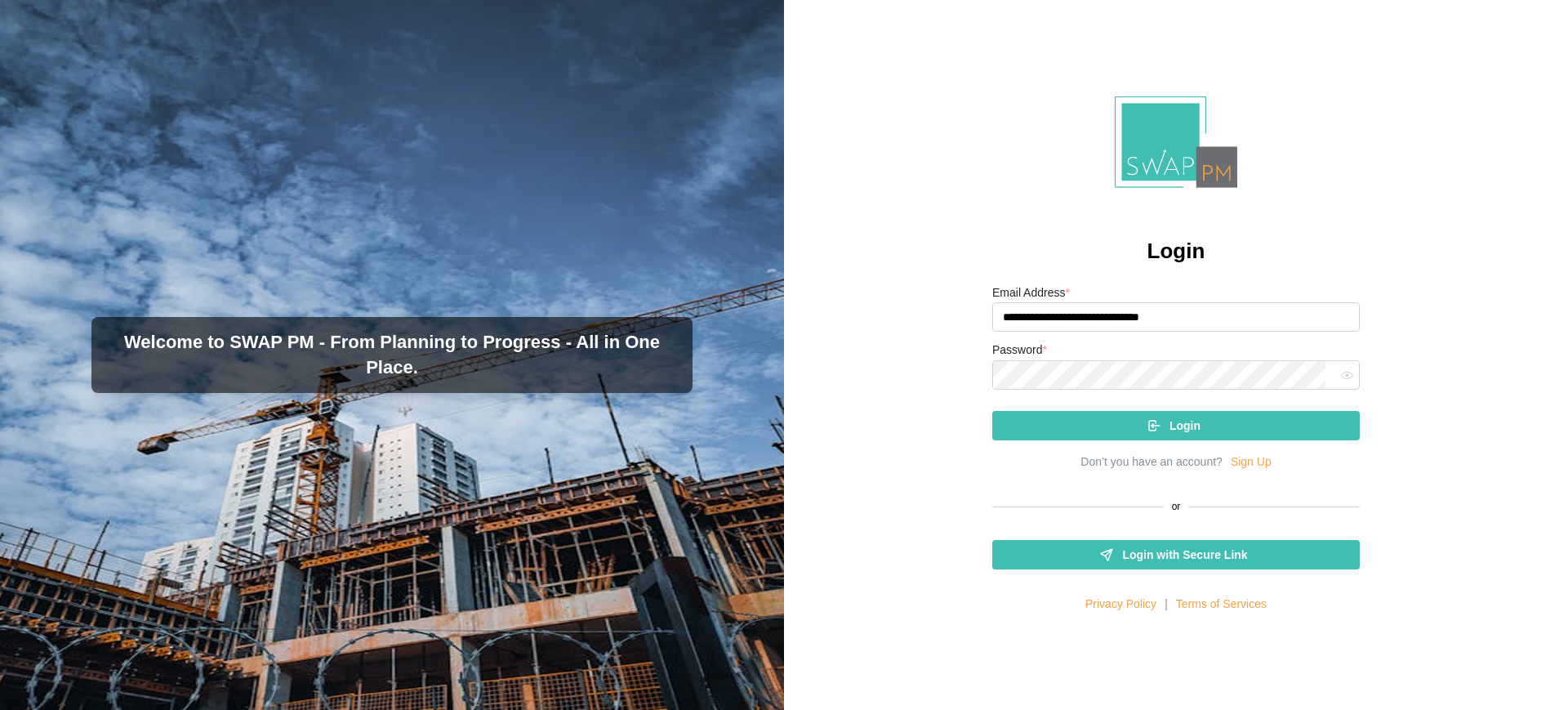 click on "Login" at bounding box center [1185, 426] 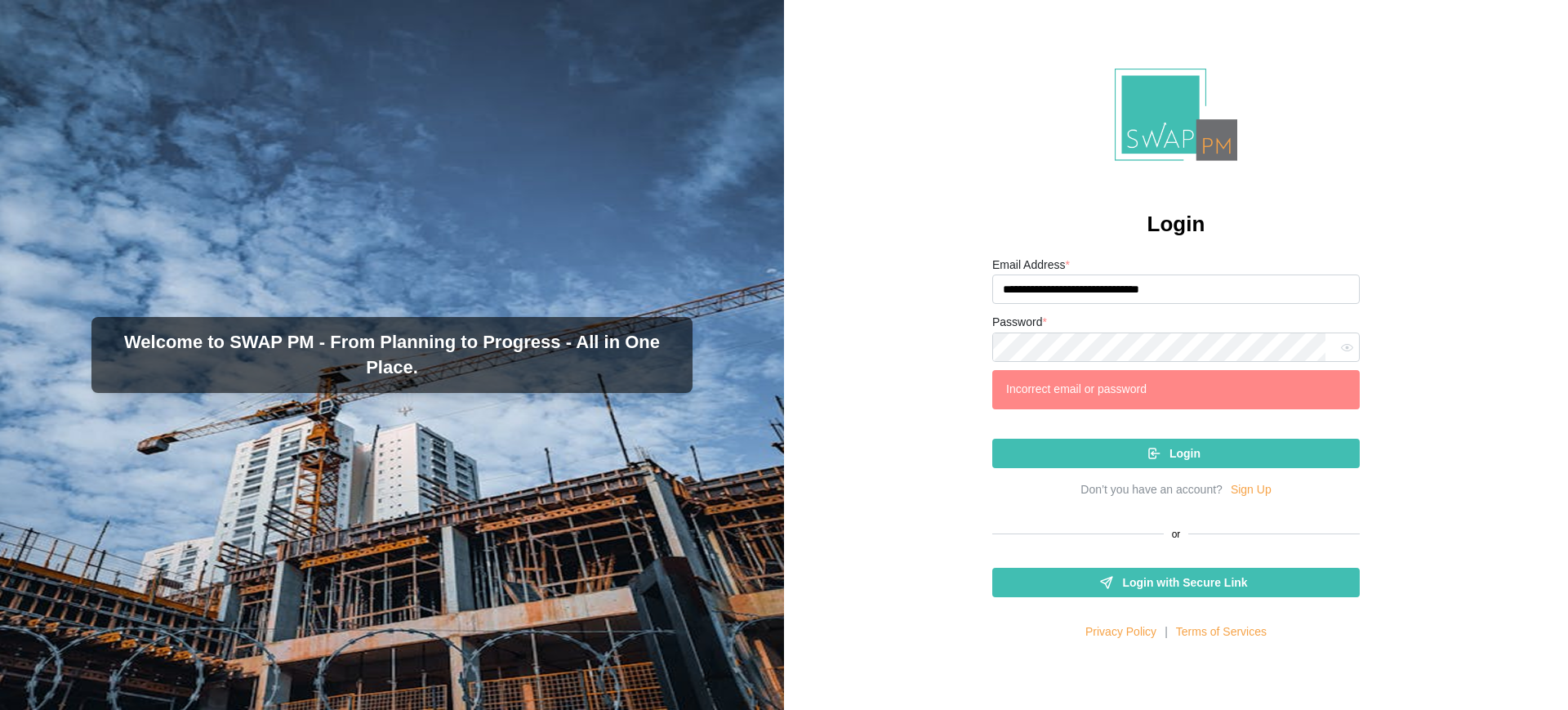 click on "**********" at bounding box center (1176, 361) 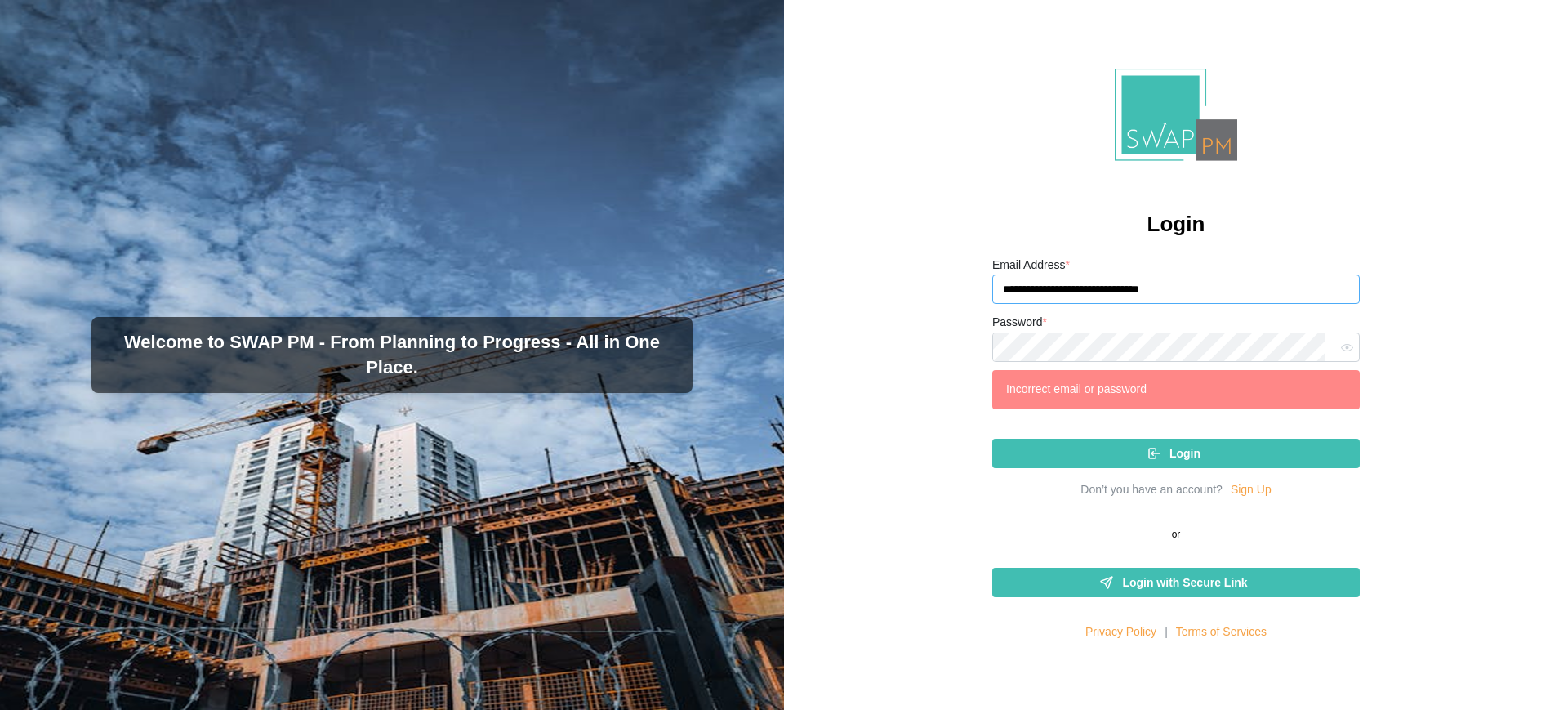 click on "**********" at bounding box center (1176, 289) 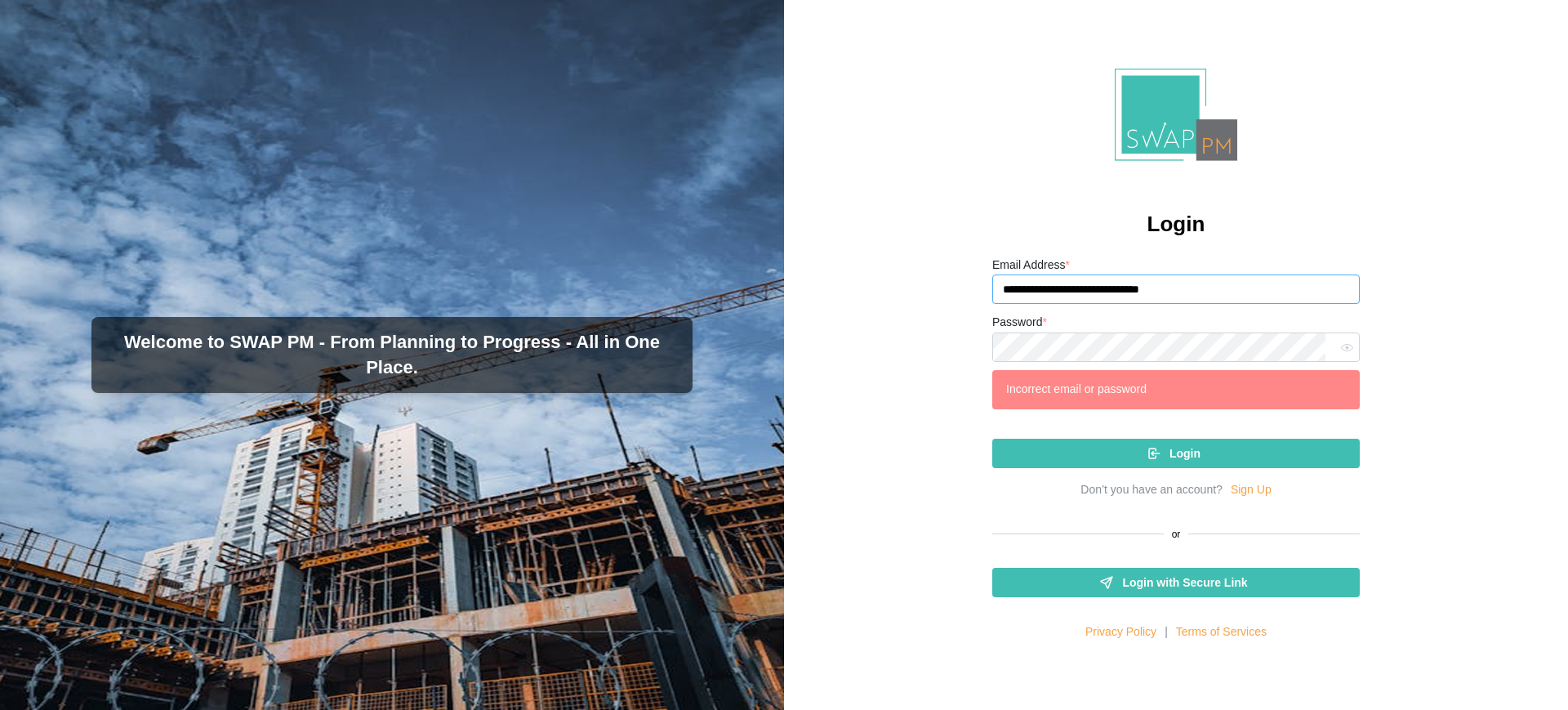 drag, startPoint x: 1200, startPoint y: 287, endPoint x: 948, endPoint y: 287, distance: 252 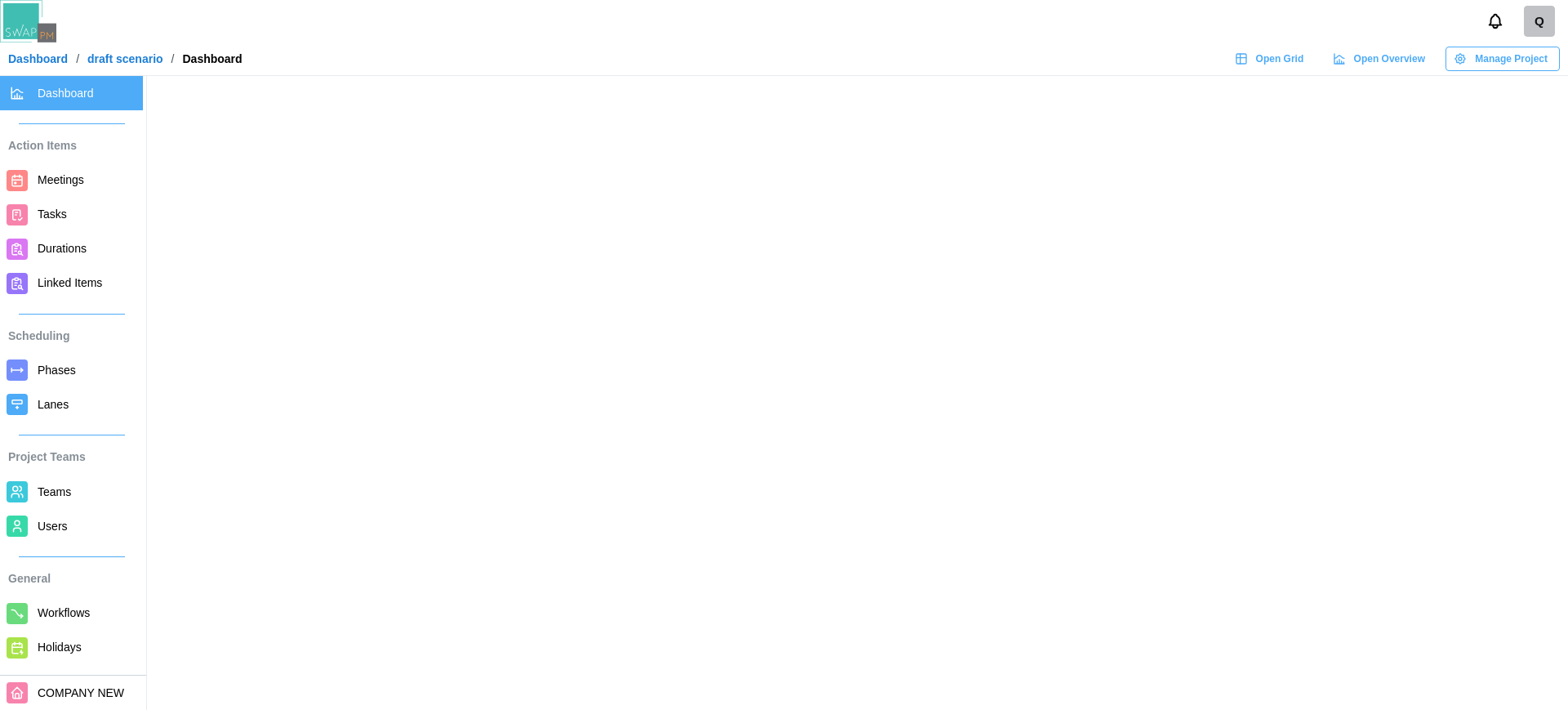 scroll, scrollTop: 0, scrollLeft: 0, axis: both 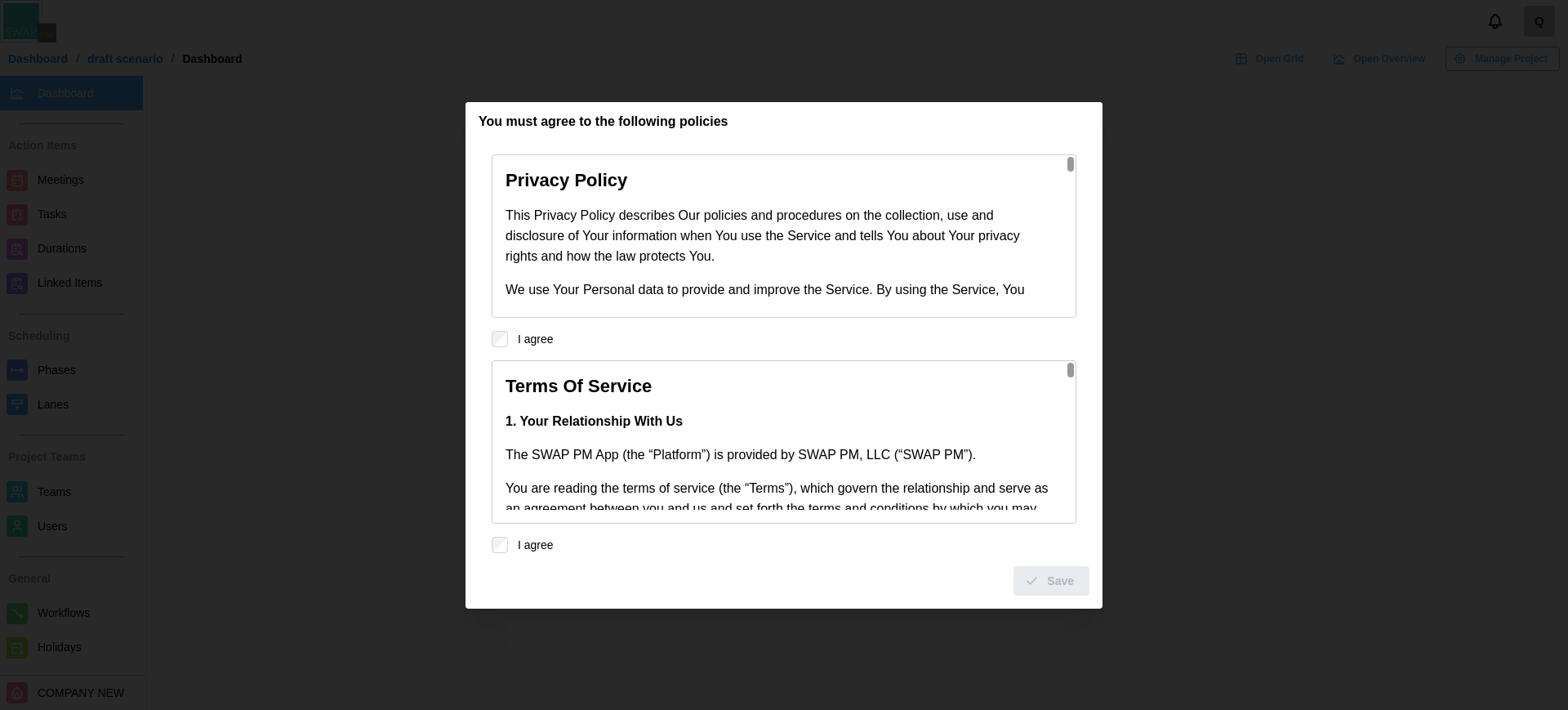 click on "Privacy Policy This Privacy Policy describes Our policies and procedures on the collection, use and disclosure of Your information when You use the Service and tells You about Your privacy rights and how the law protects You. We use Your Personal data to provide and improve the Service. By using the Service, You agree to the collection and use of information in accordance with this Privacy Policy. I. Interpretation The words of which the initial letter is capitalized have meanings defined under the following conditions. The following definitions shall have the same meaning regardless of whether they appear in singular or in plural. Definitions For the purposes of this Privacy Policy: "Account" means a unique account created for You to access our Service or parts of our Service. "Company" (referred to as either "the Company", "We", "Us" or "Our" in this Agreement) refers to [COMPANY] [COMPANY]. "Country" refers to [COUNTRY]. "Website" refers to SWAPIntegration.com app.swapintegration.com and . . ." at bounding box center [784, 375] 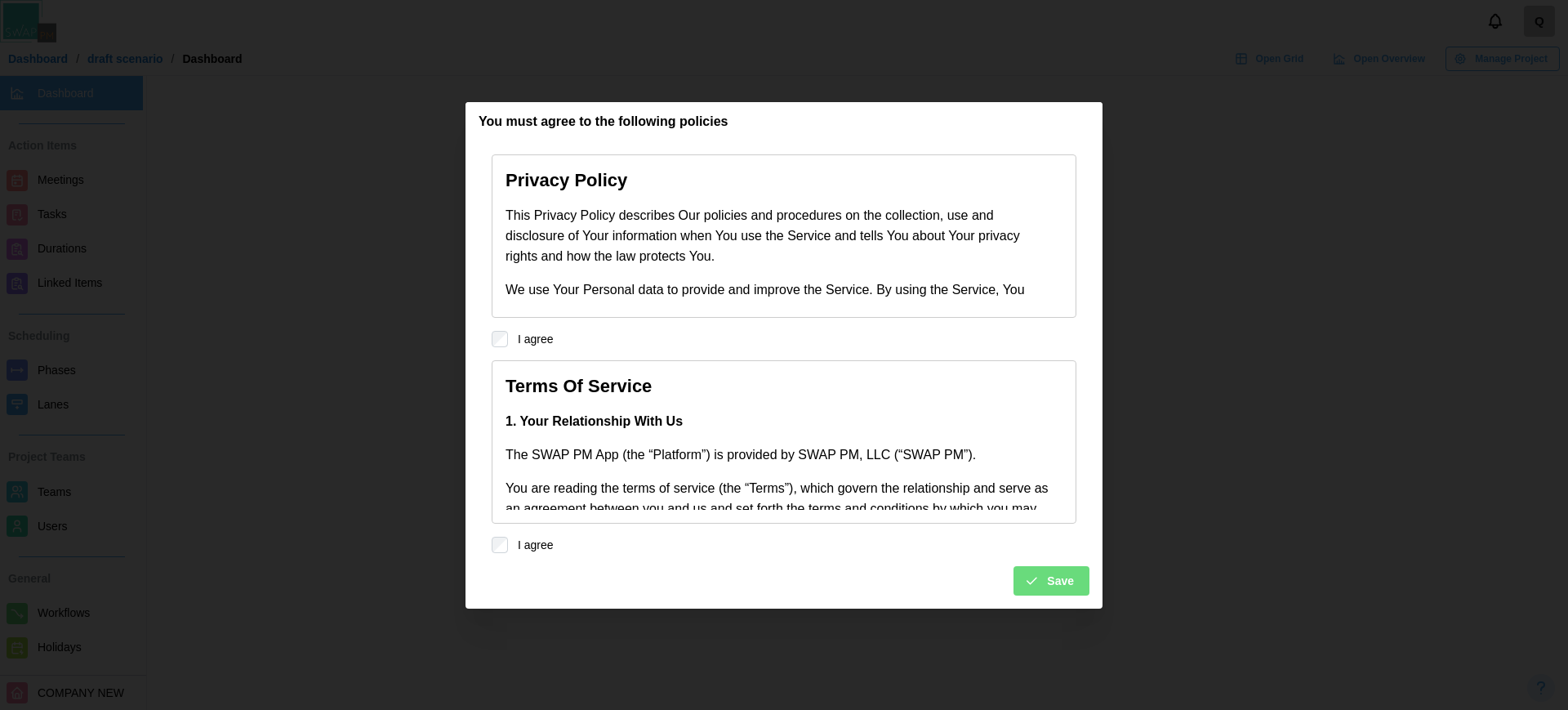 click on "Save" at bounding box center (1051, 581) 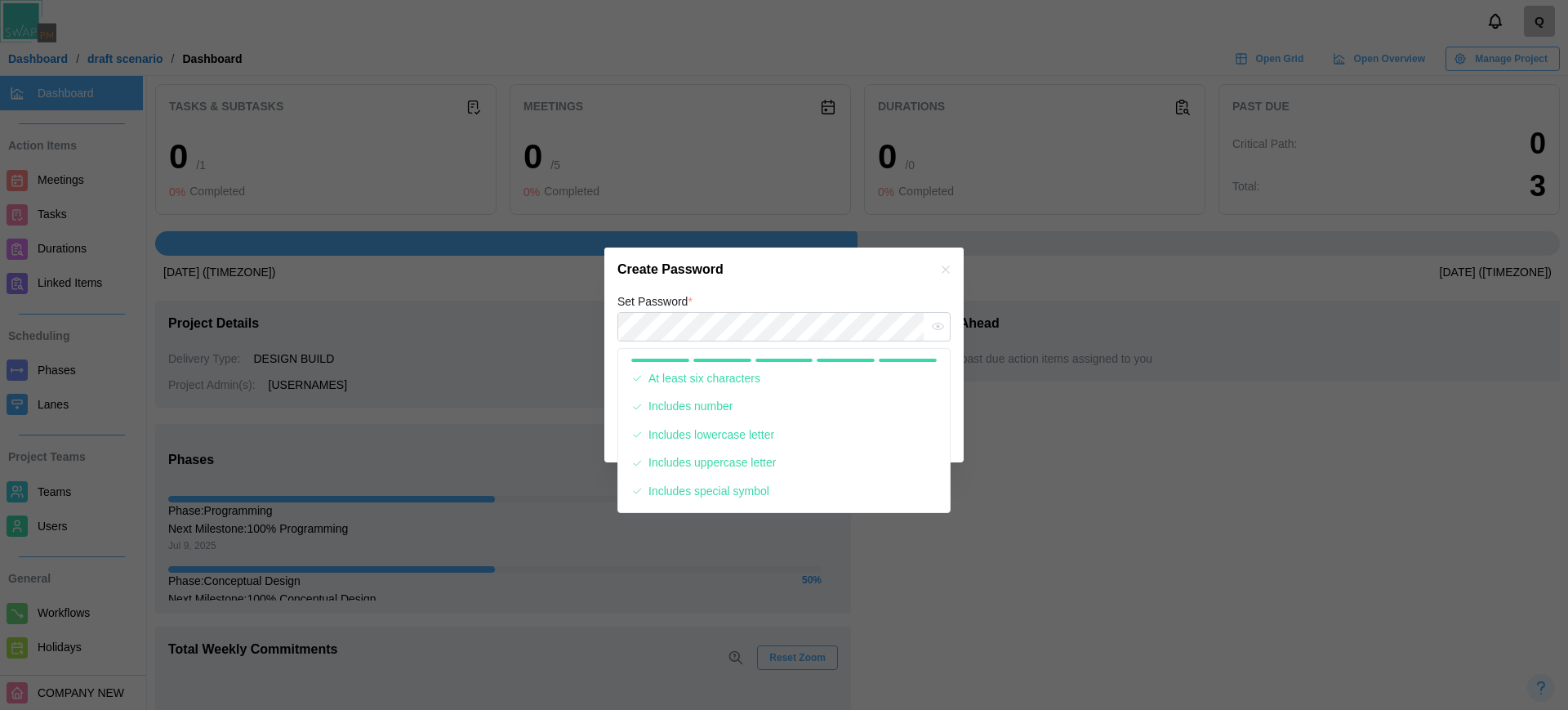click on "Create Password" at bounding box center (784, 270) 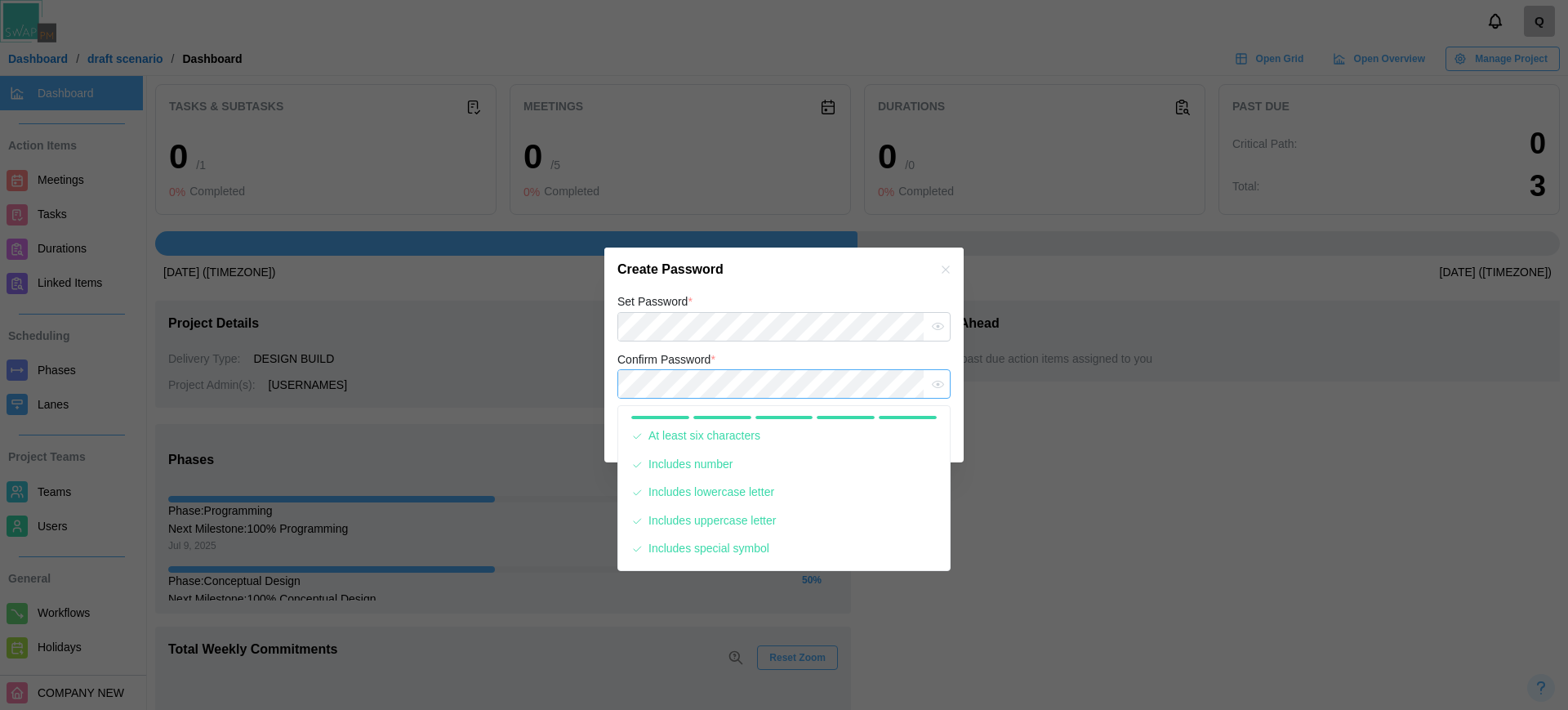 click on "Save" at bounding box center (912, 435) 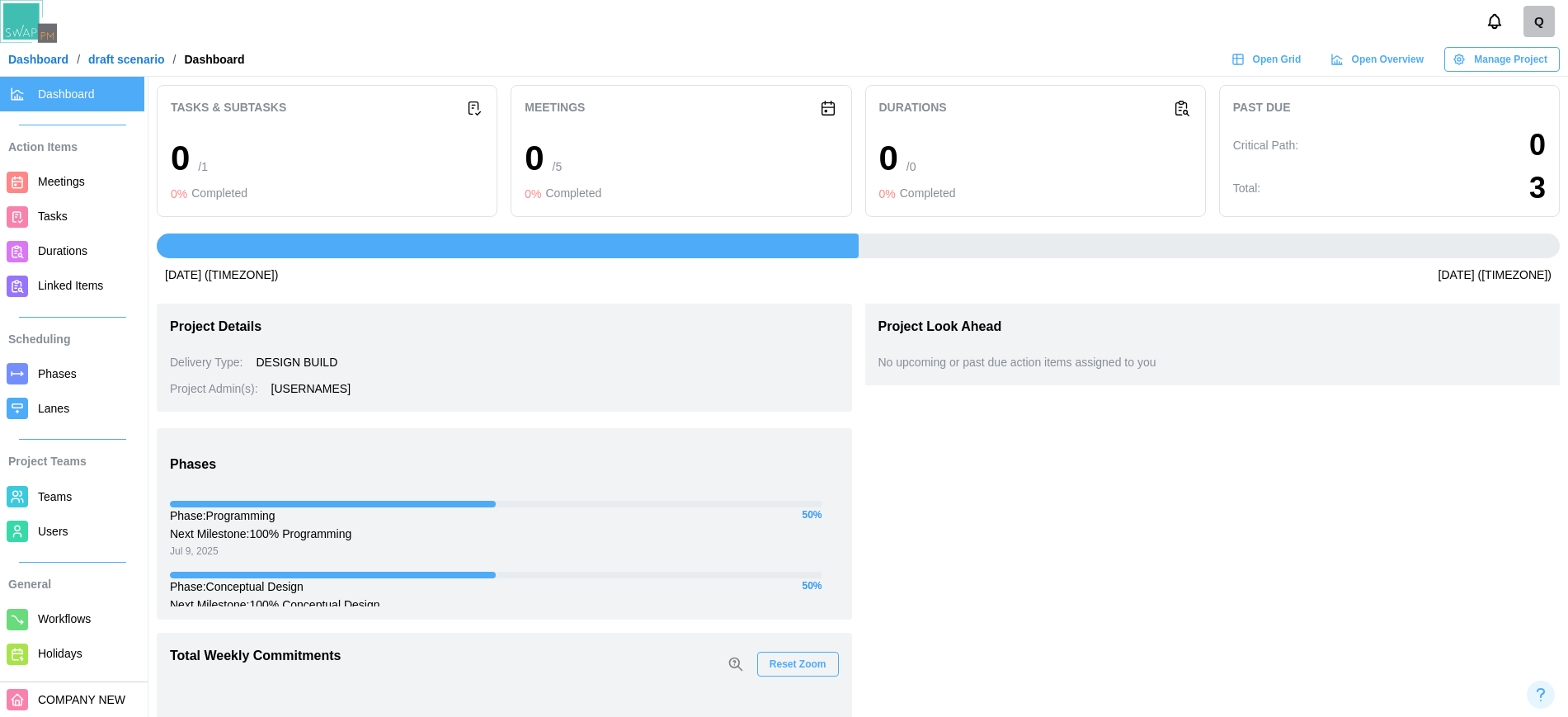 click on "Project Details" at bounding box center [504, 331] 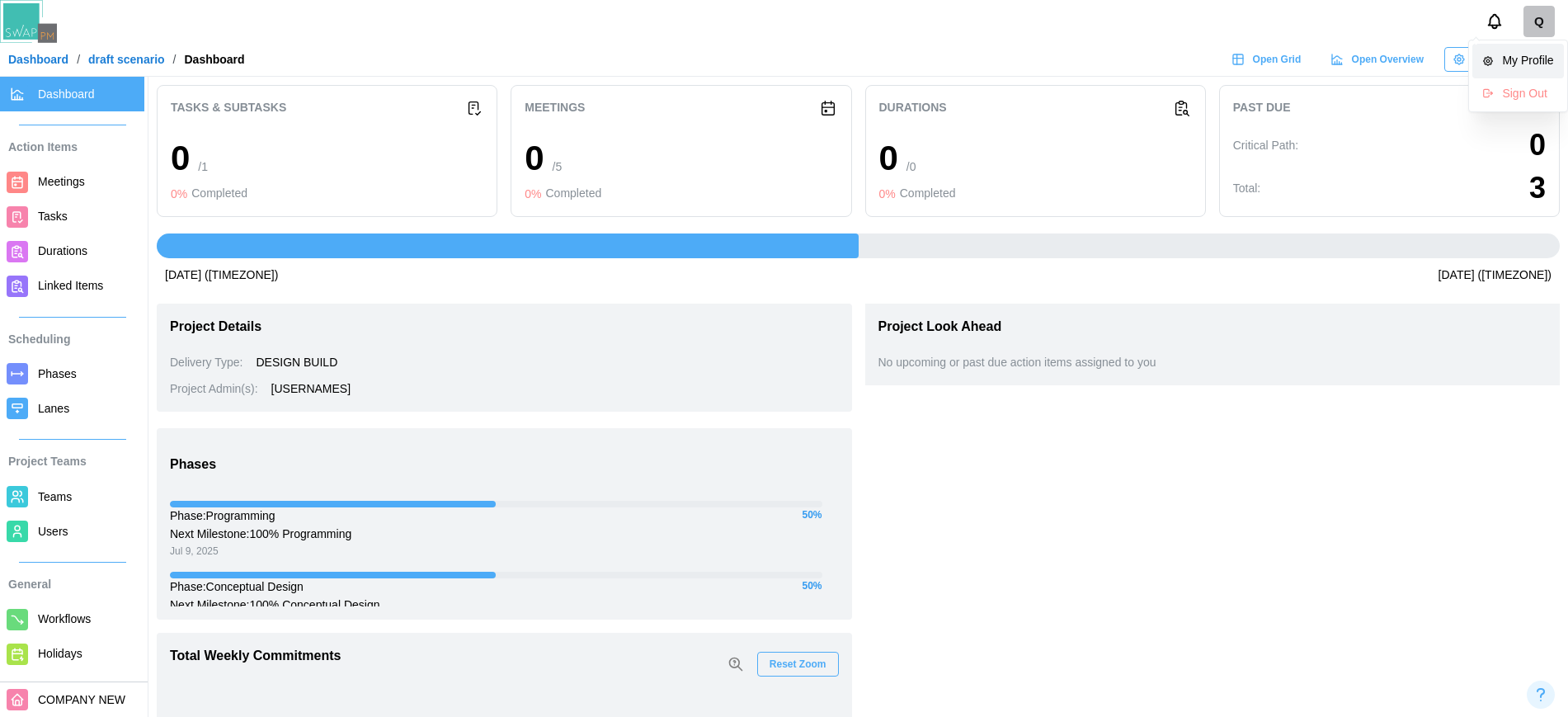 click on "My Profile" at bounding box center (1528, 61) 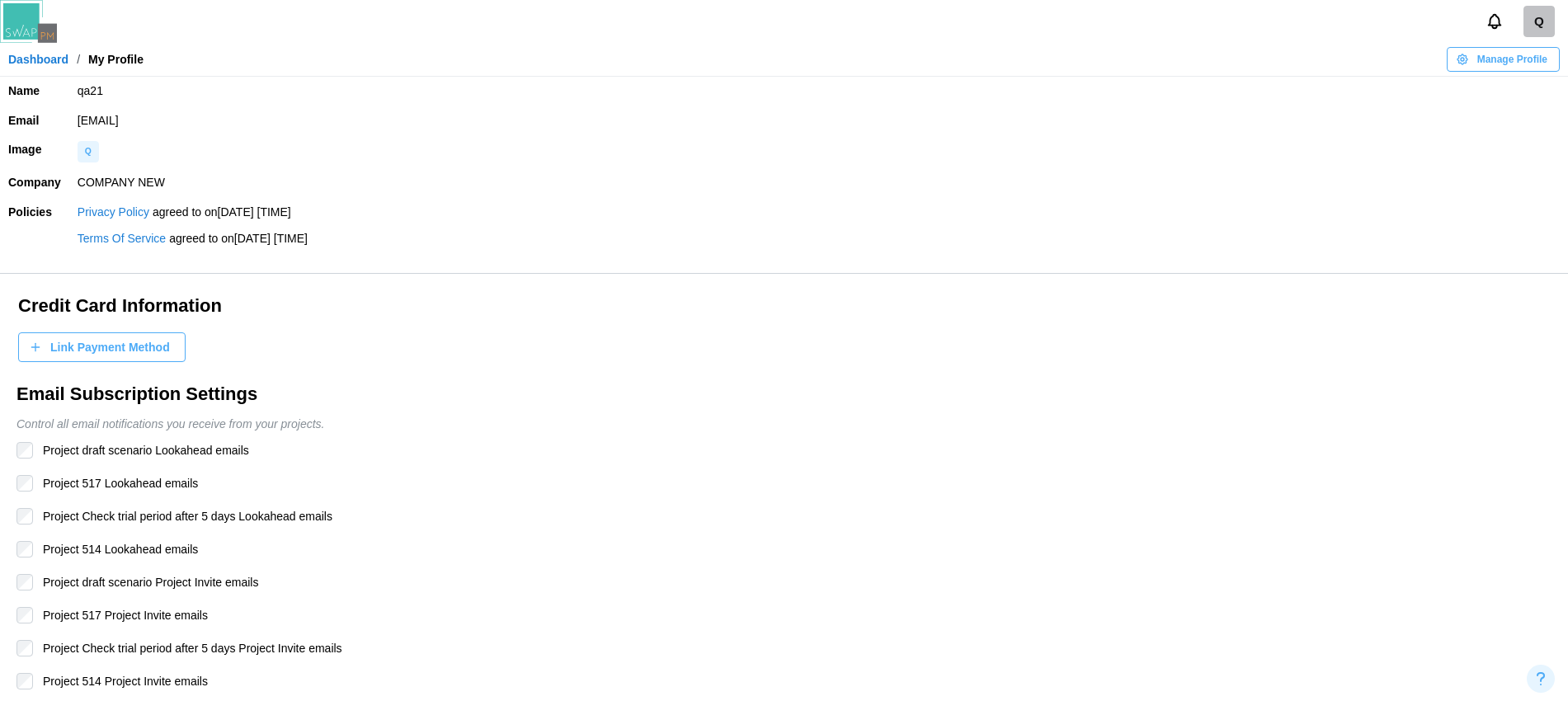 click on "Q" at bounding box center [1539, 21] 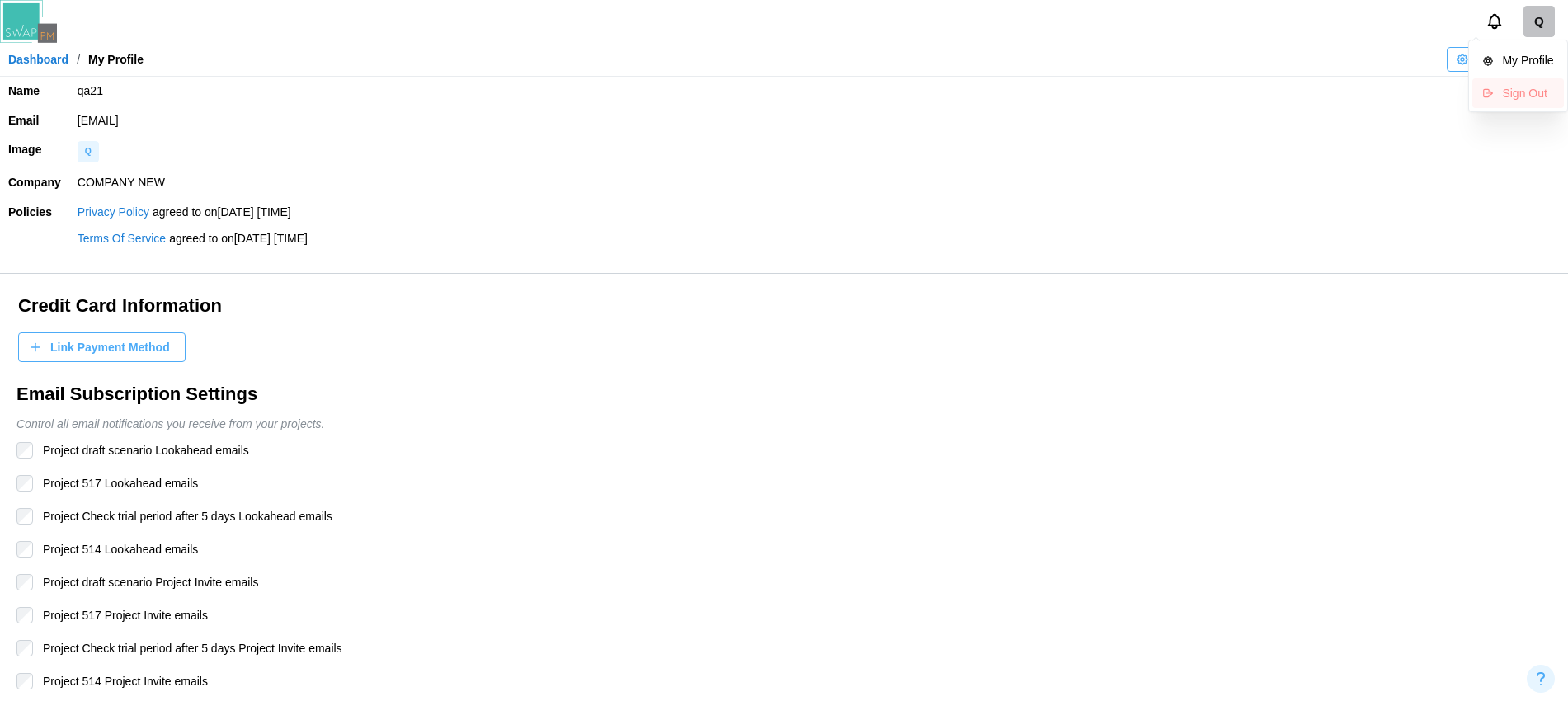 click on "Sign Out" at bounding box center (1528, 93) 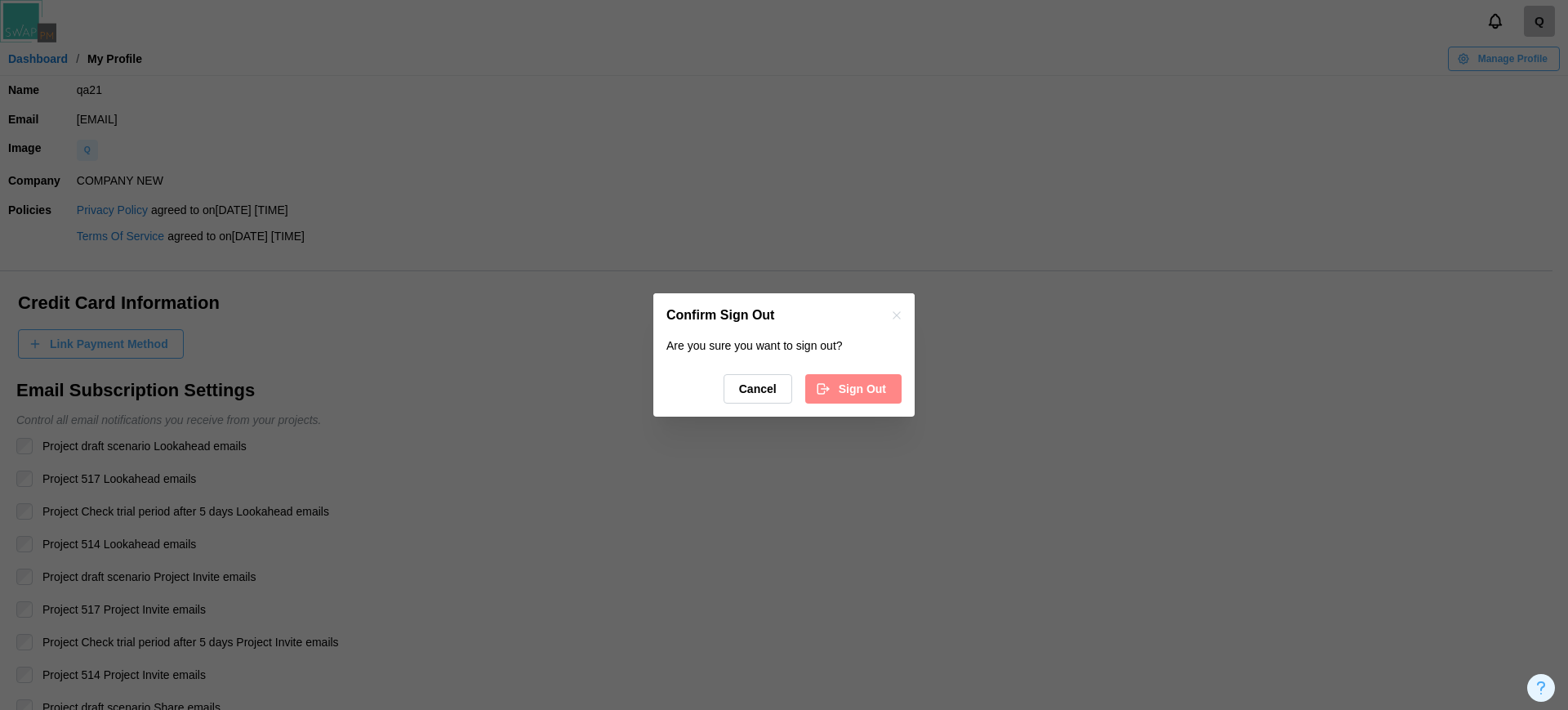 click on "Are you sure you want to sign out? Cancel Sign Out" at bounding box center [784, 377] 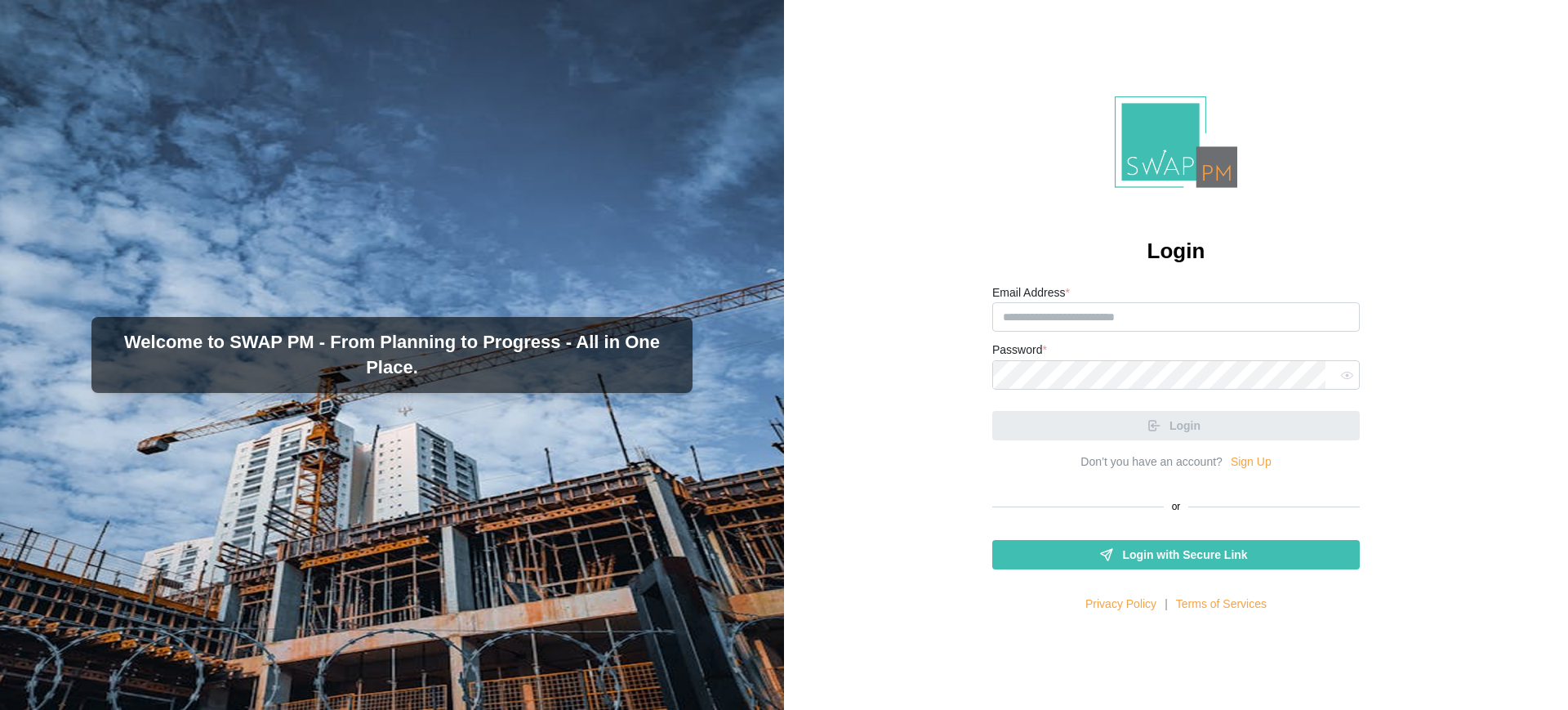 scroll, scrollTop: 0, scrollLeft: 0, axis: both 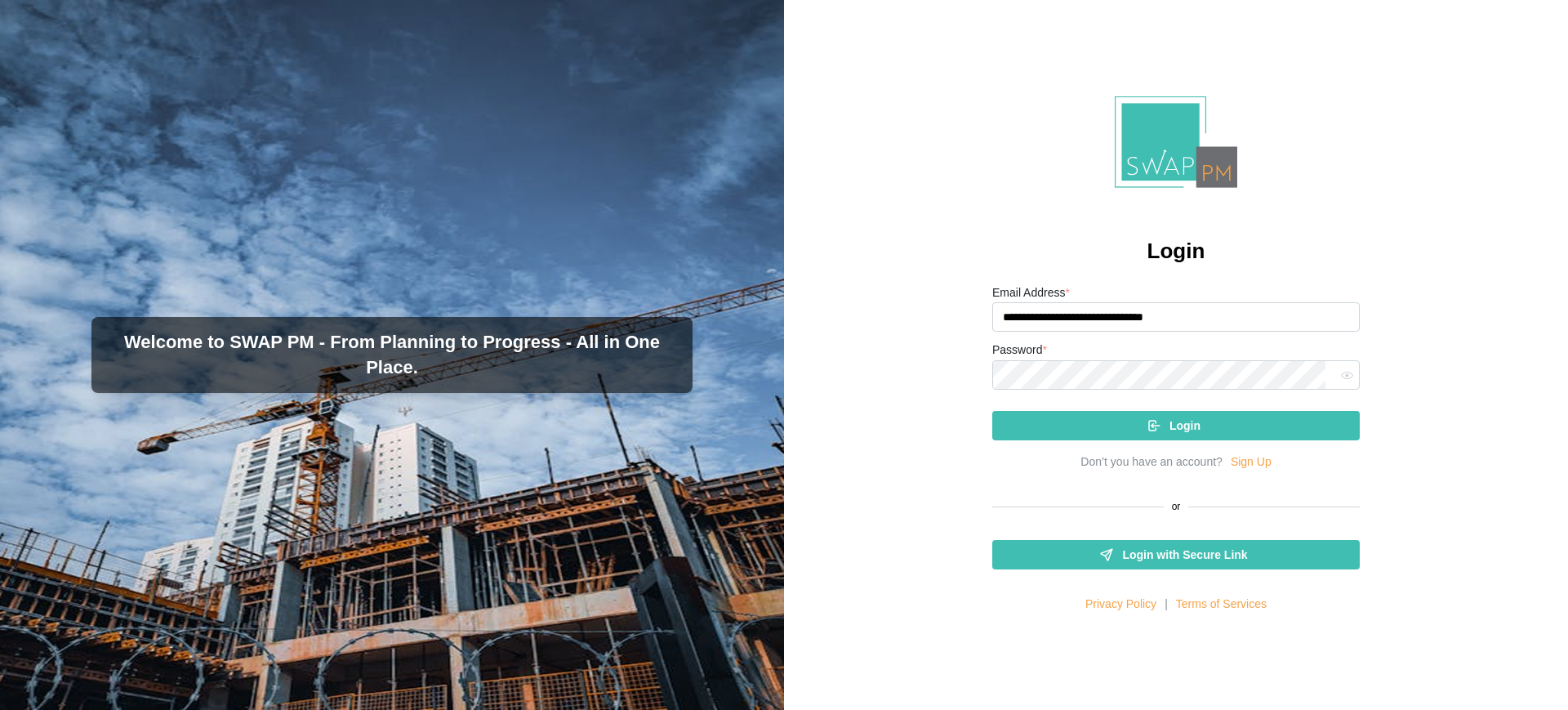 click on "**********" at bounding box center [1176, 362] 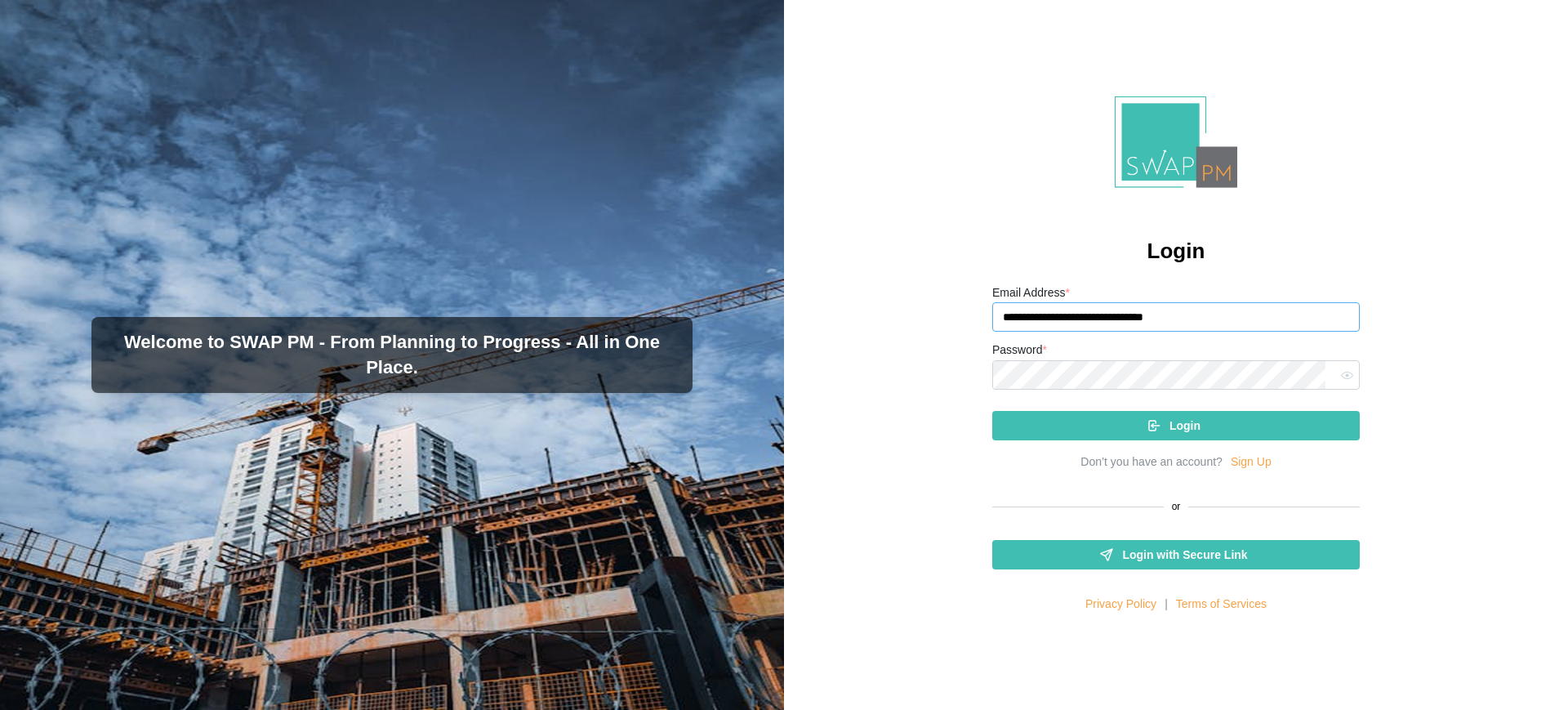 click on "**********" at bounding box center (1176, 317) 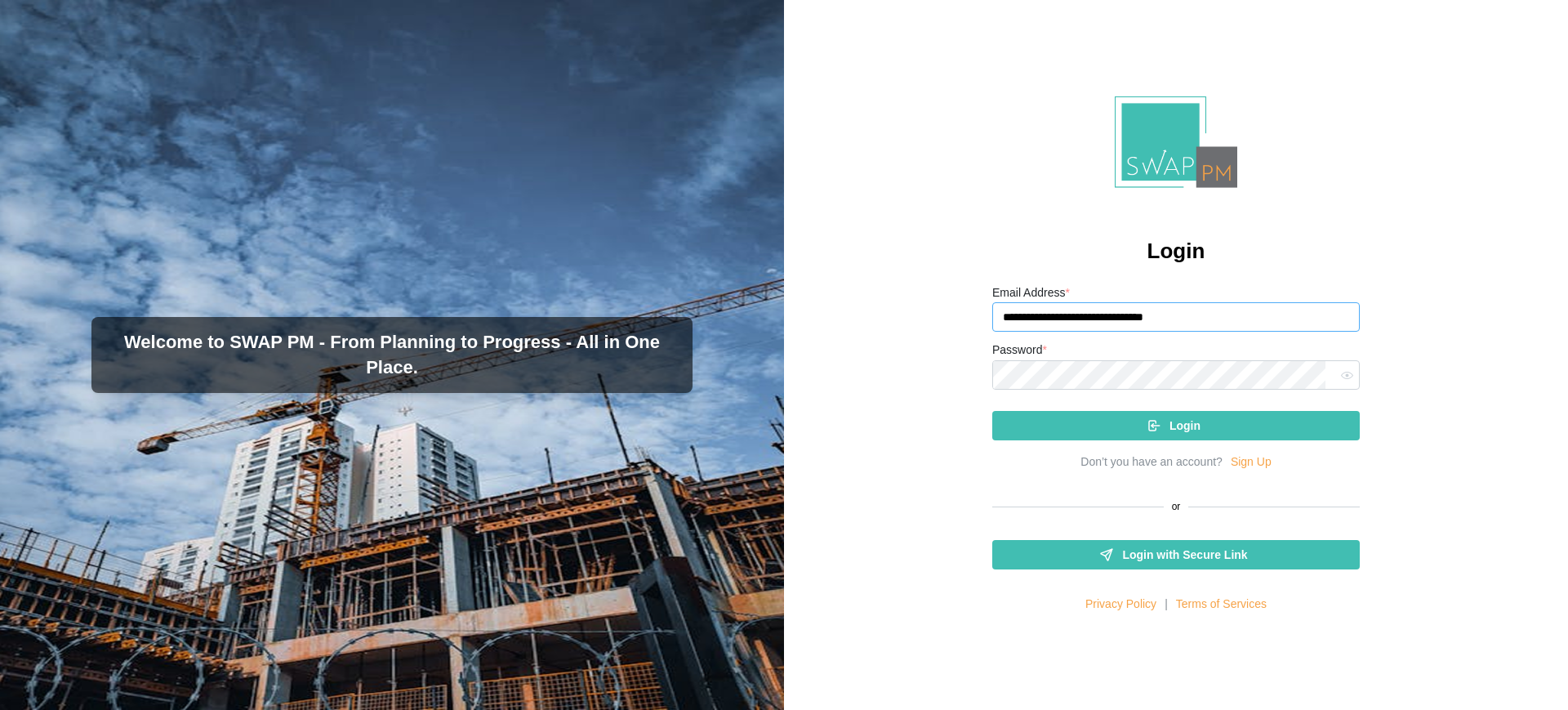 paste on "**********" 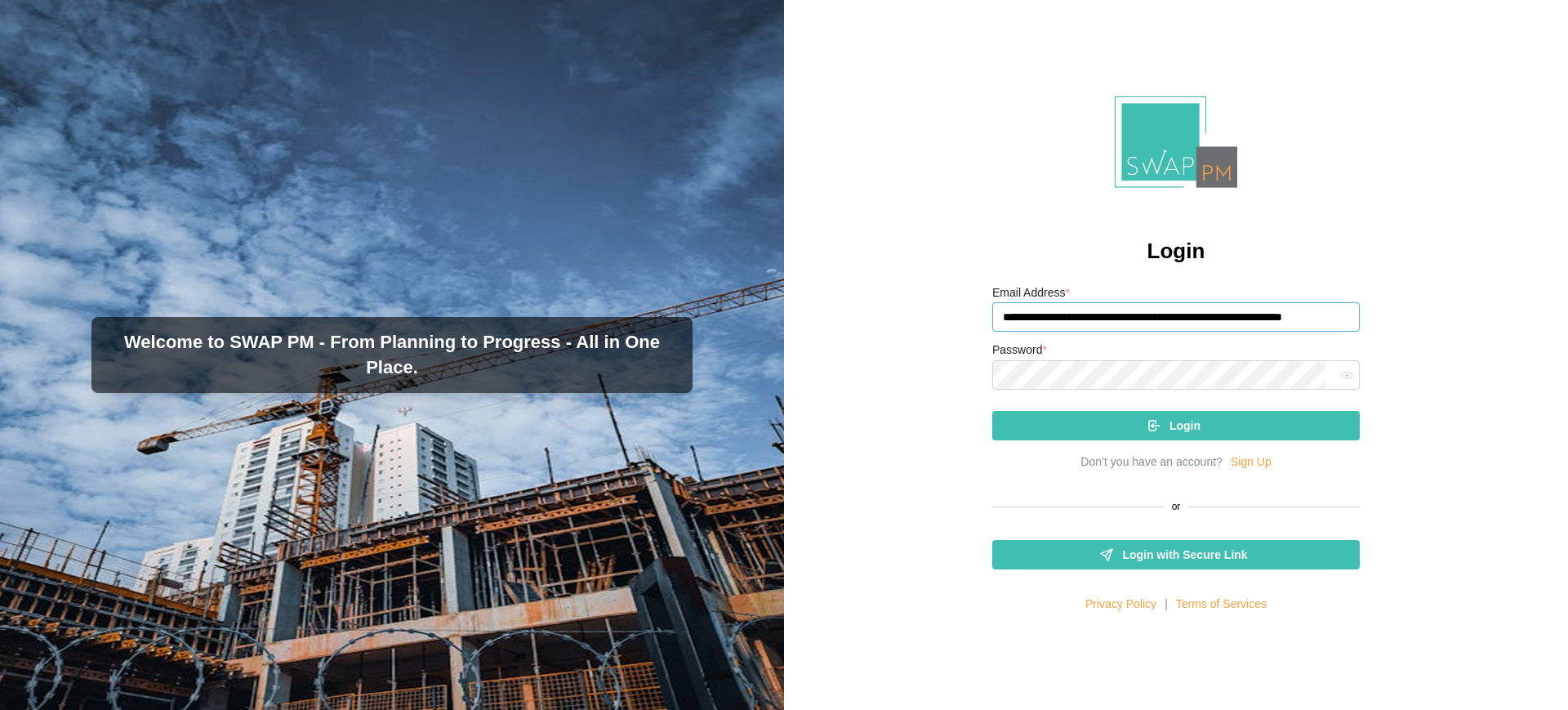 scroll, scrollTop: 0, scrollLeft: 7, axis: horizontal 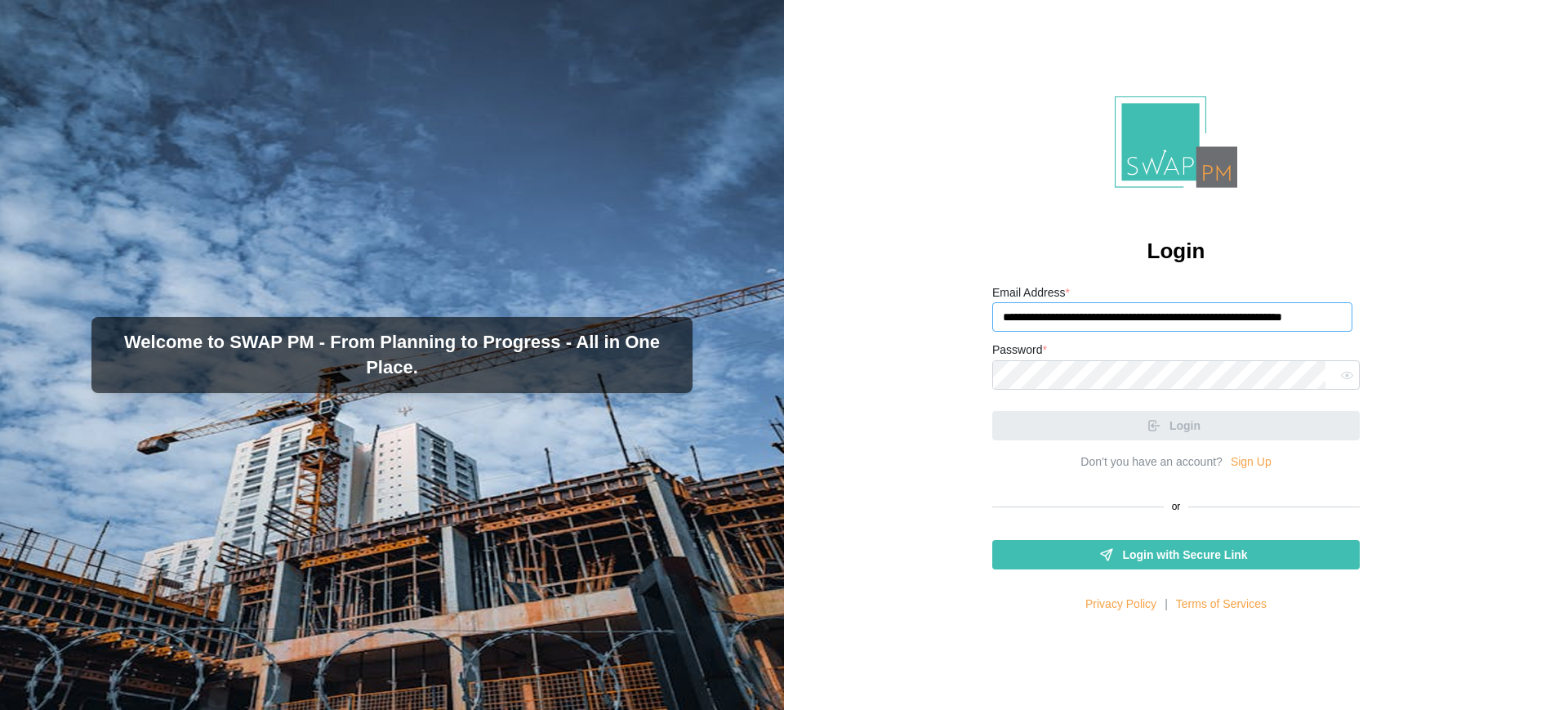 drag, startPoint x: 1142, startPoint y: 320, endPoint x: 933, endPoint y: 321, distance: 209.00239 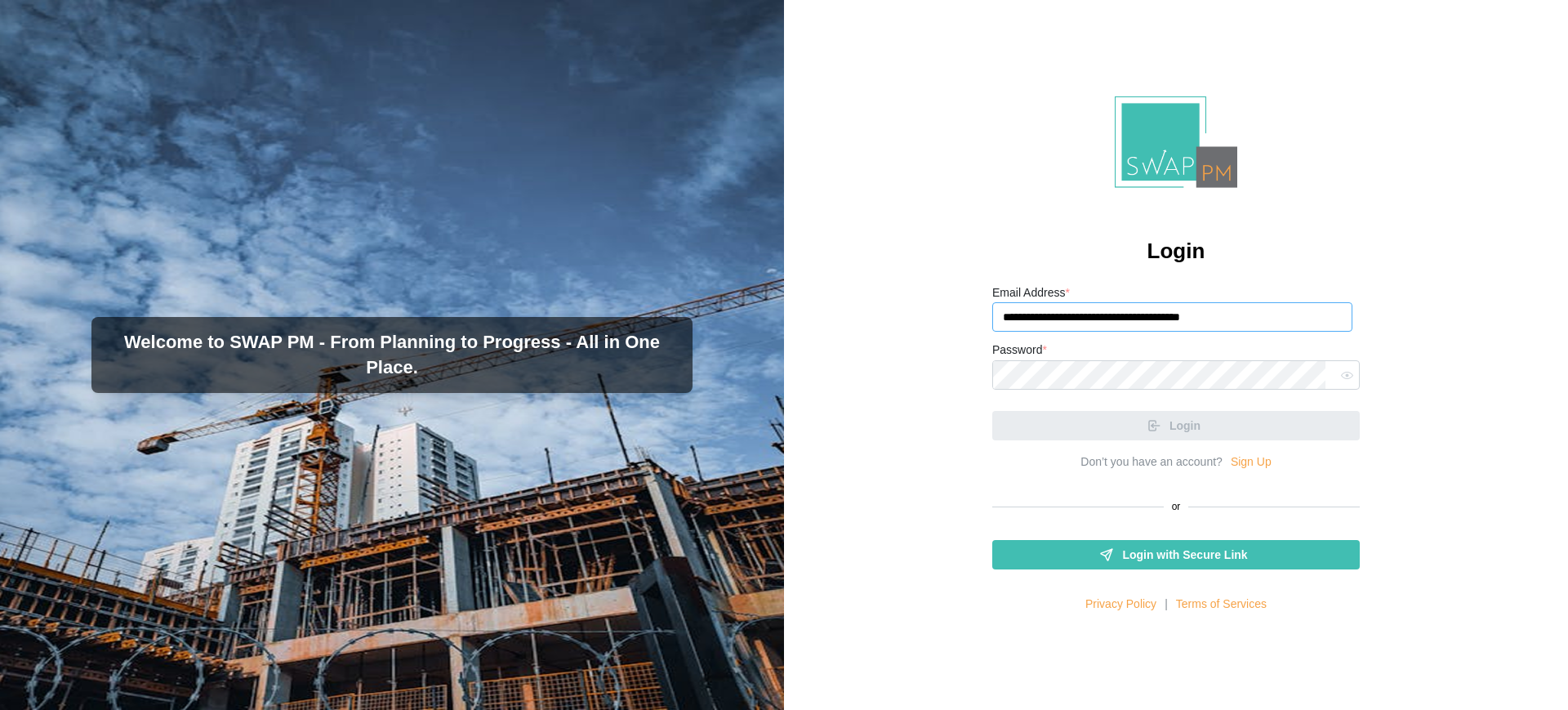 drag, startPoint x: 1294, startPoint y: 319, endPoint x: 991, endPoint y: 322, distance: 303.01485 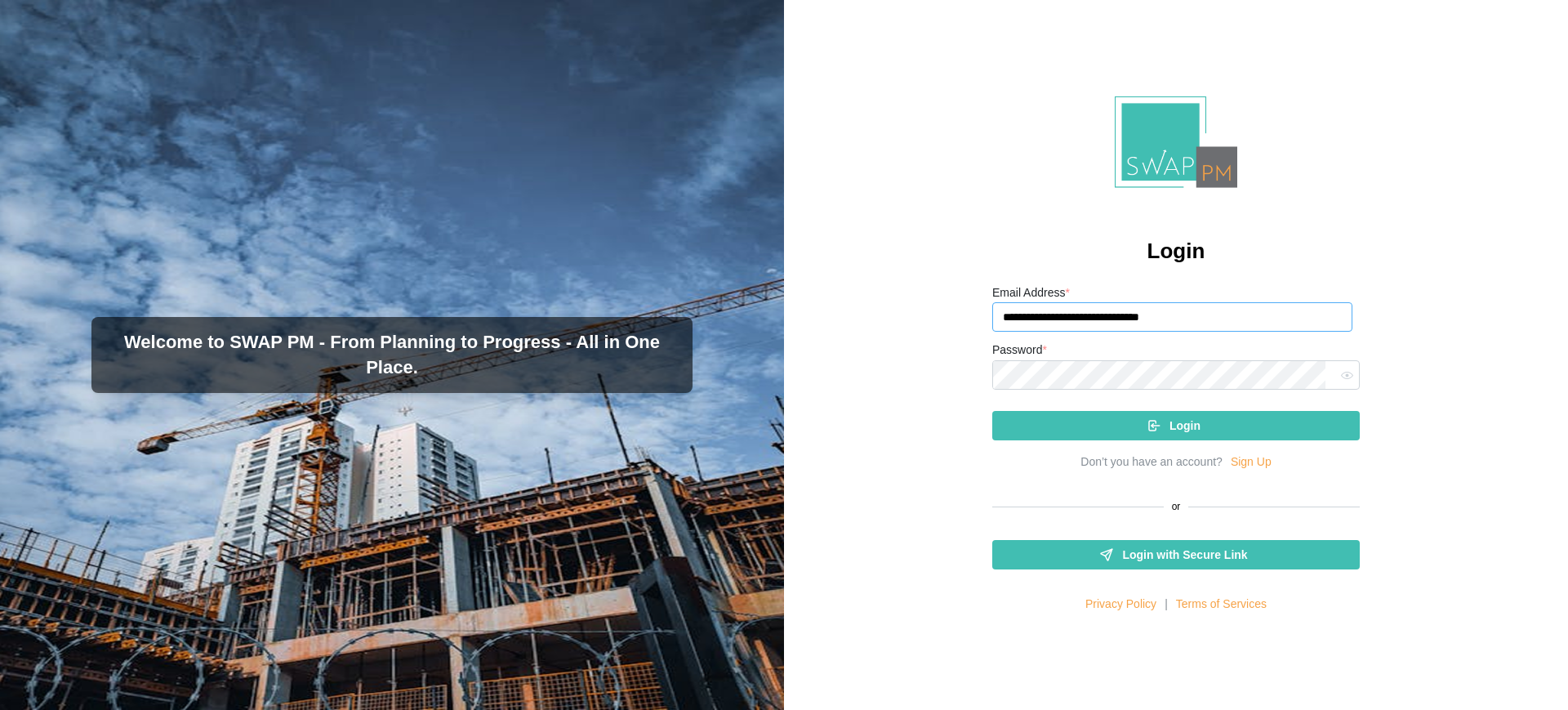 drag, startPoint x: 1236, startPoint y: 322, endPoint x: 947, endPoint y: 346, distance: 289.9948 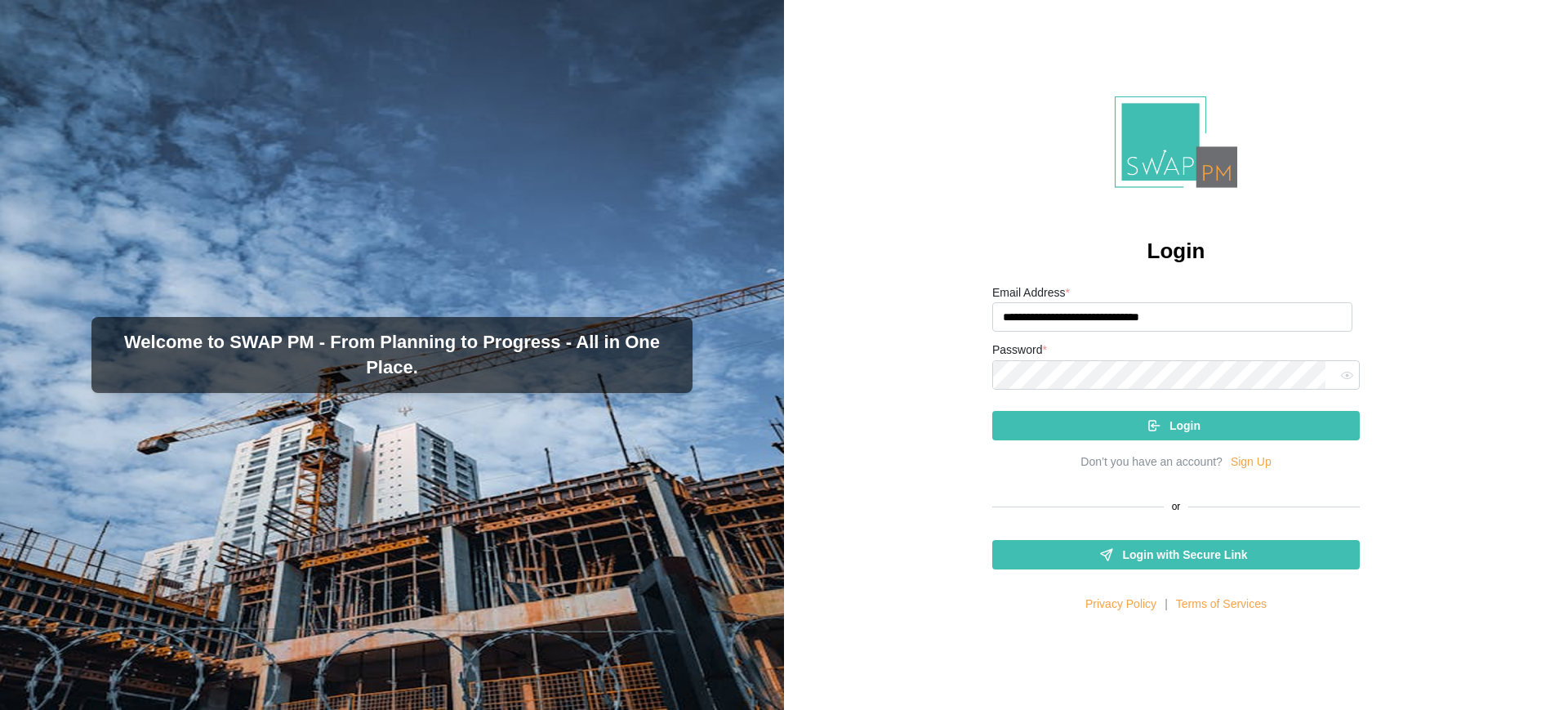 click at bounding box center [1154, 426] 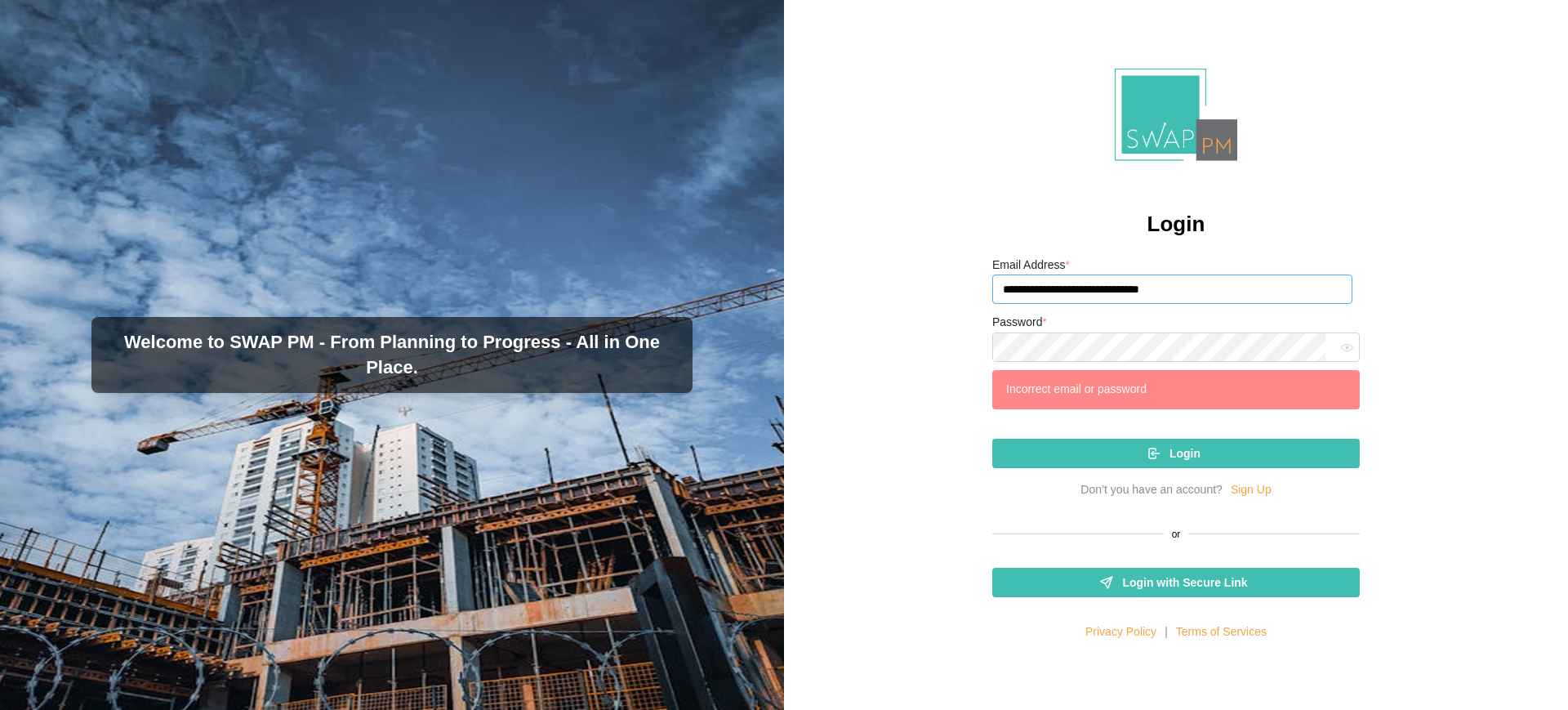 drag, startPoint x: 1237, startPoint y: 287, endPoint x: 1000, endPoint y: 296, distance: 237.17082 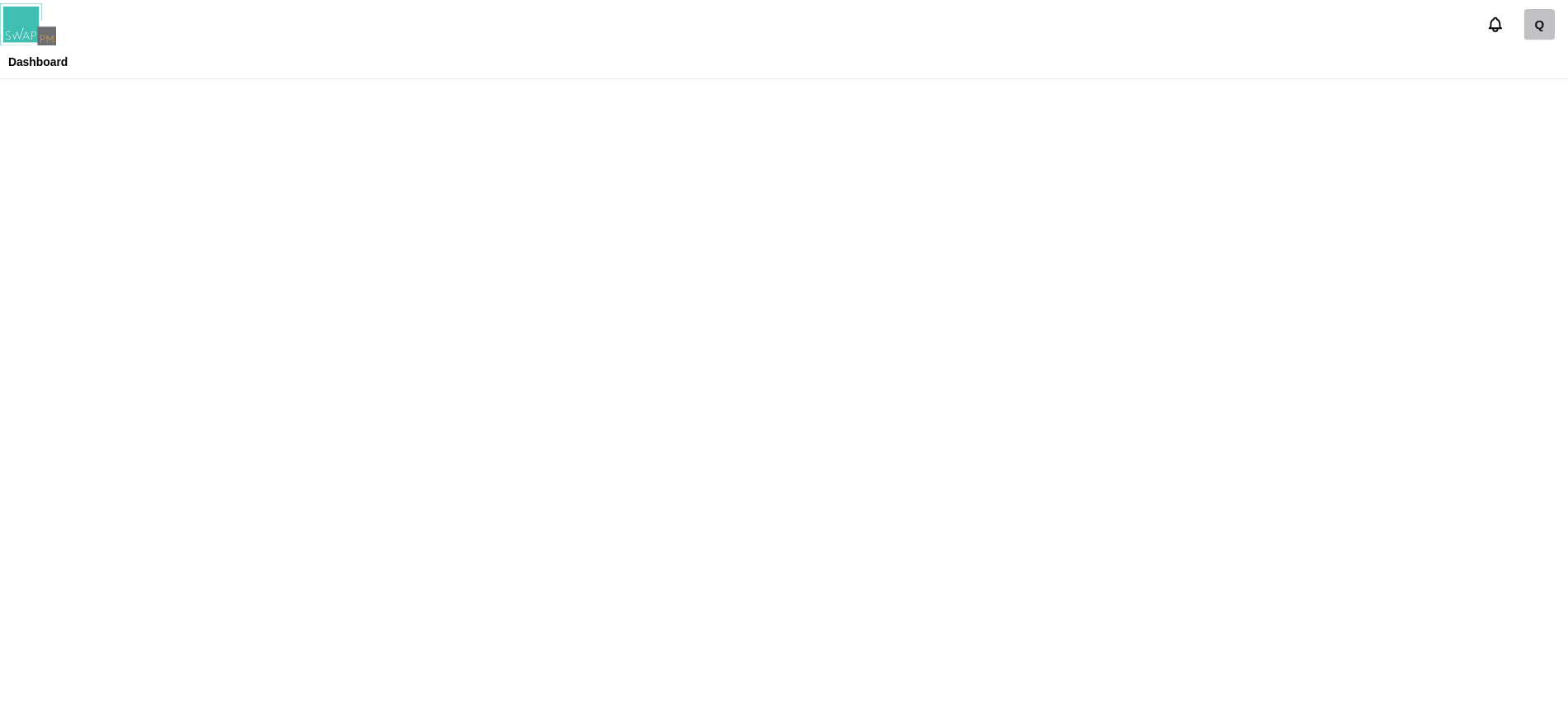 scroll, scrollTop: 0, scrollLeft: 0, axis: both 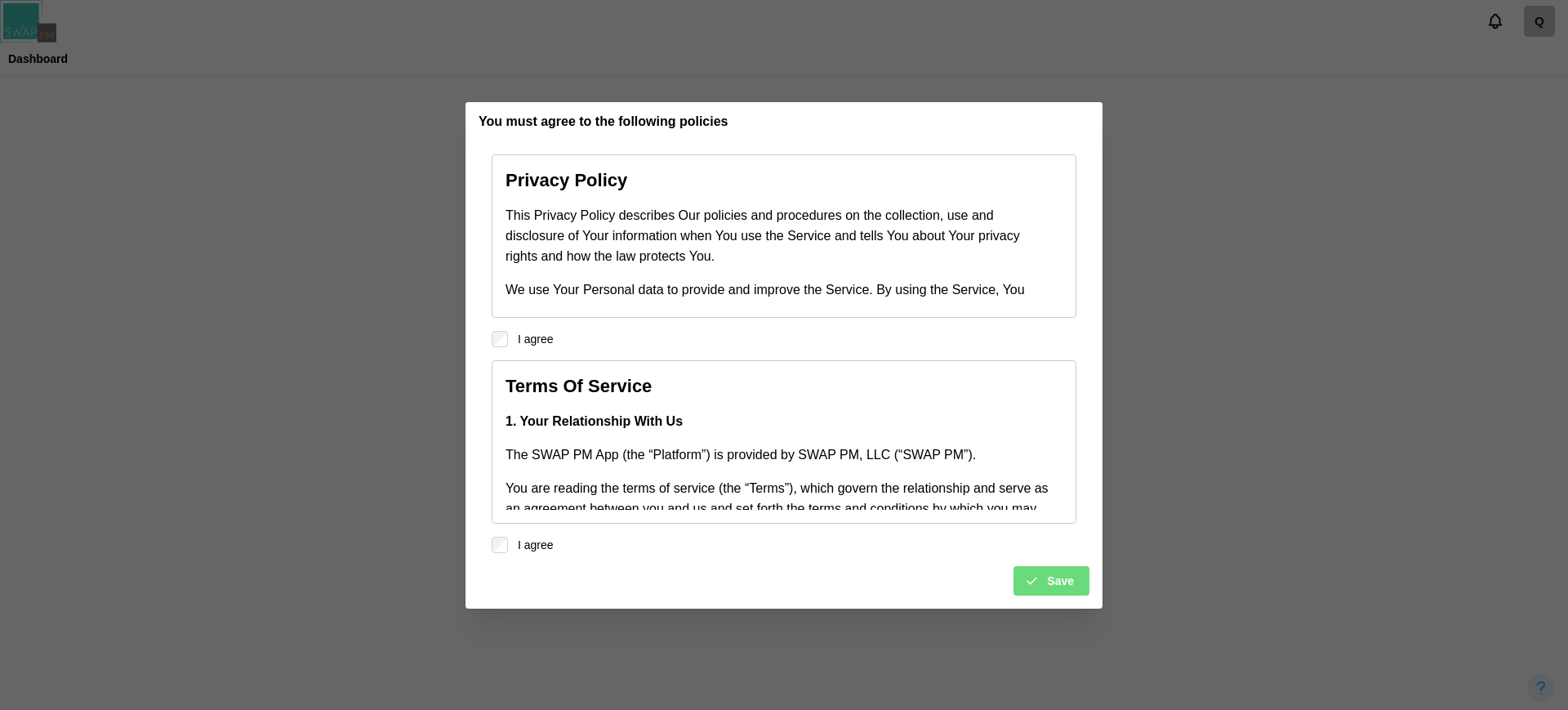 click on "Save" at bounding box center (1060, 581) 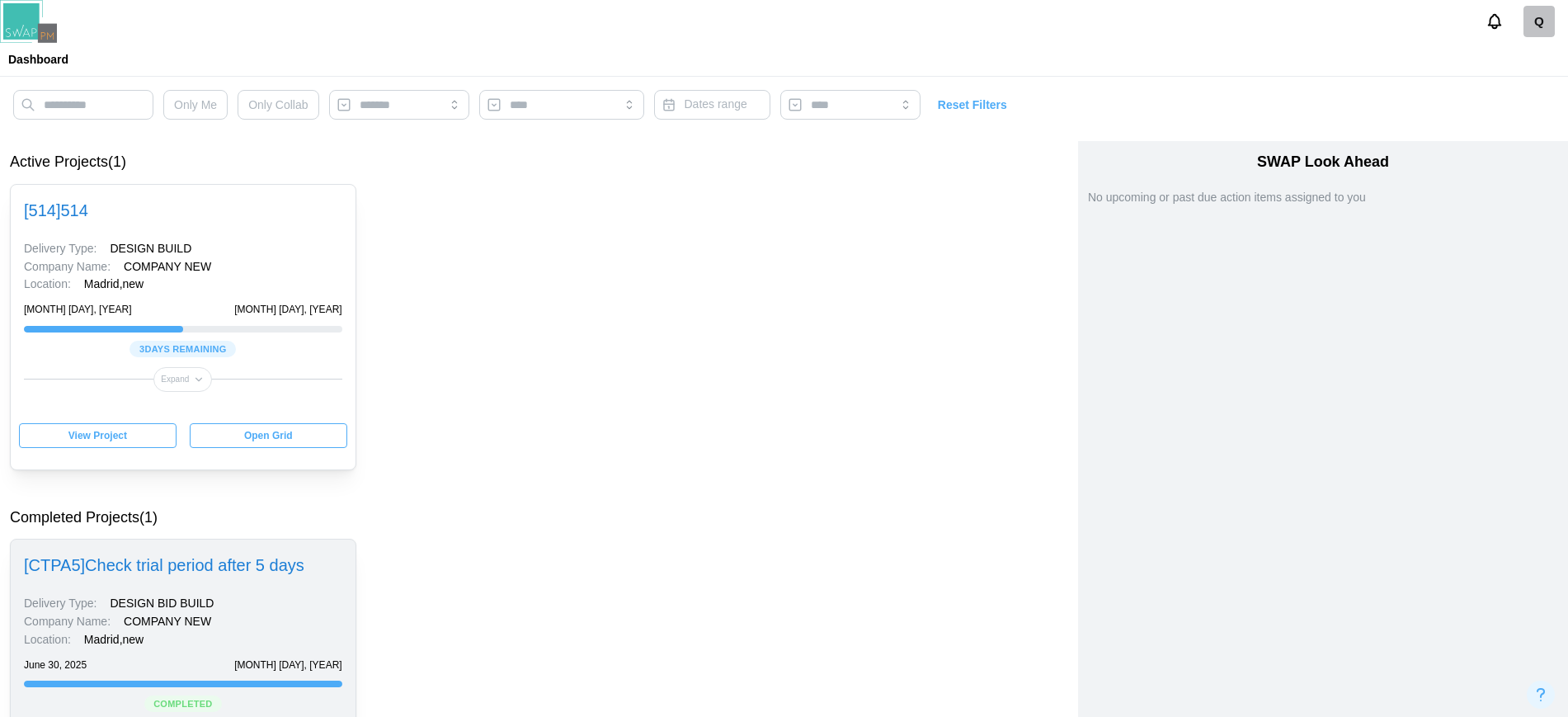 click on "Q" at bounding box center [1539, 21] 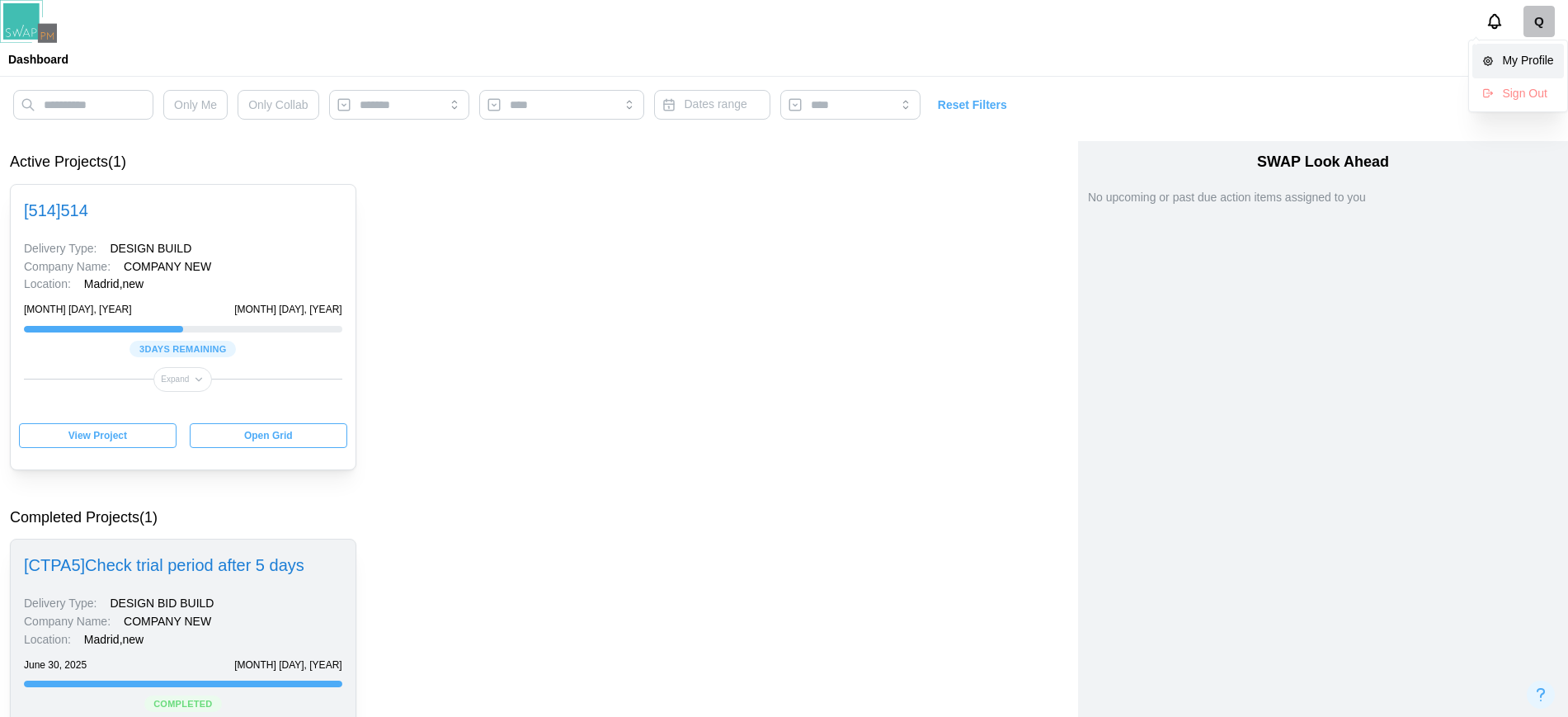 click on "My Profile" at bounding box center [1518, 61] 